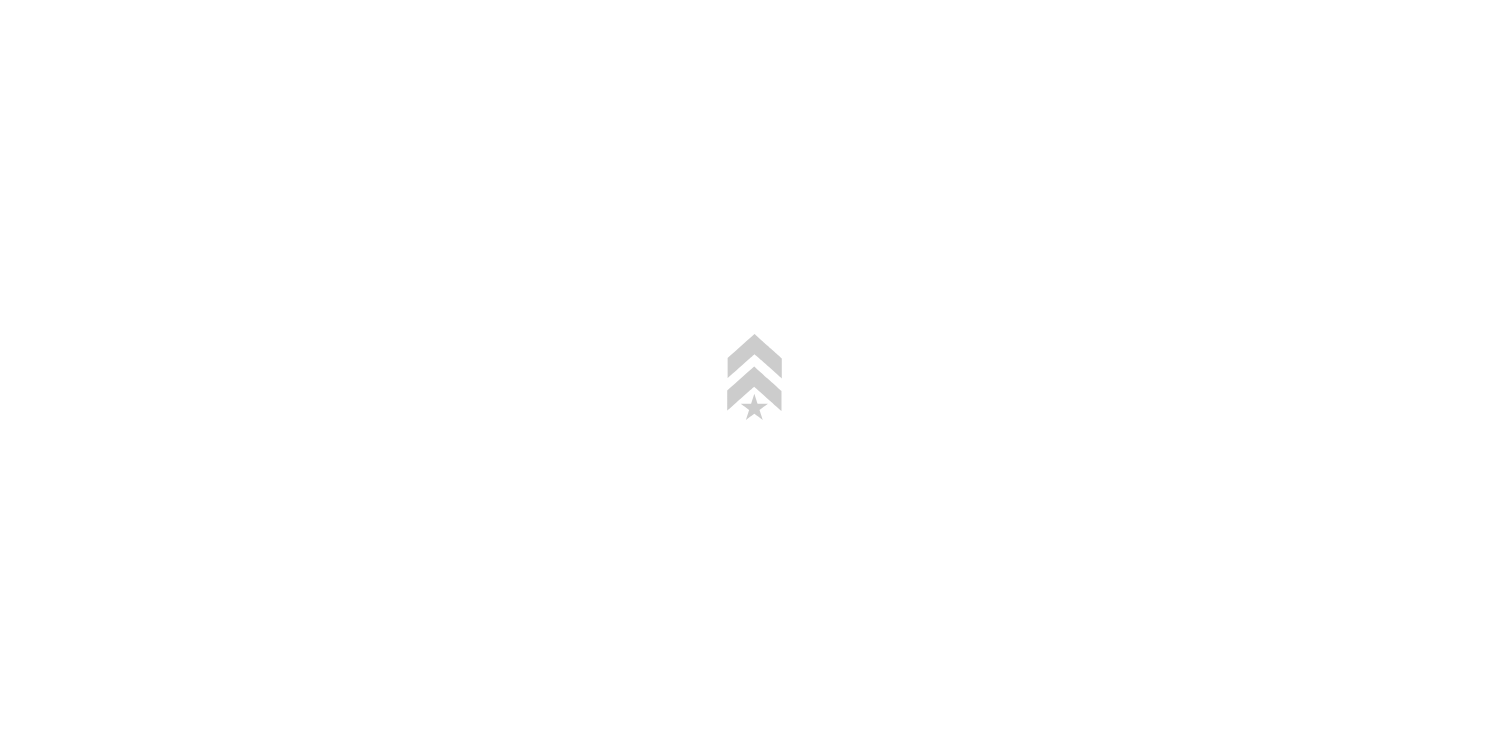 scroll, scrollTop: 0, scrollLeft: 0, axis: both 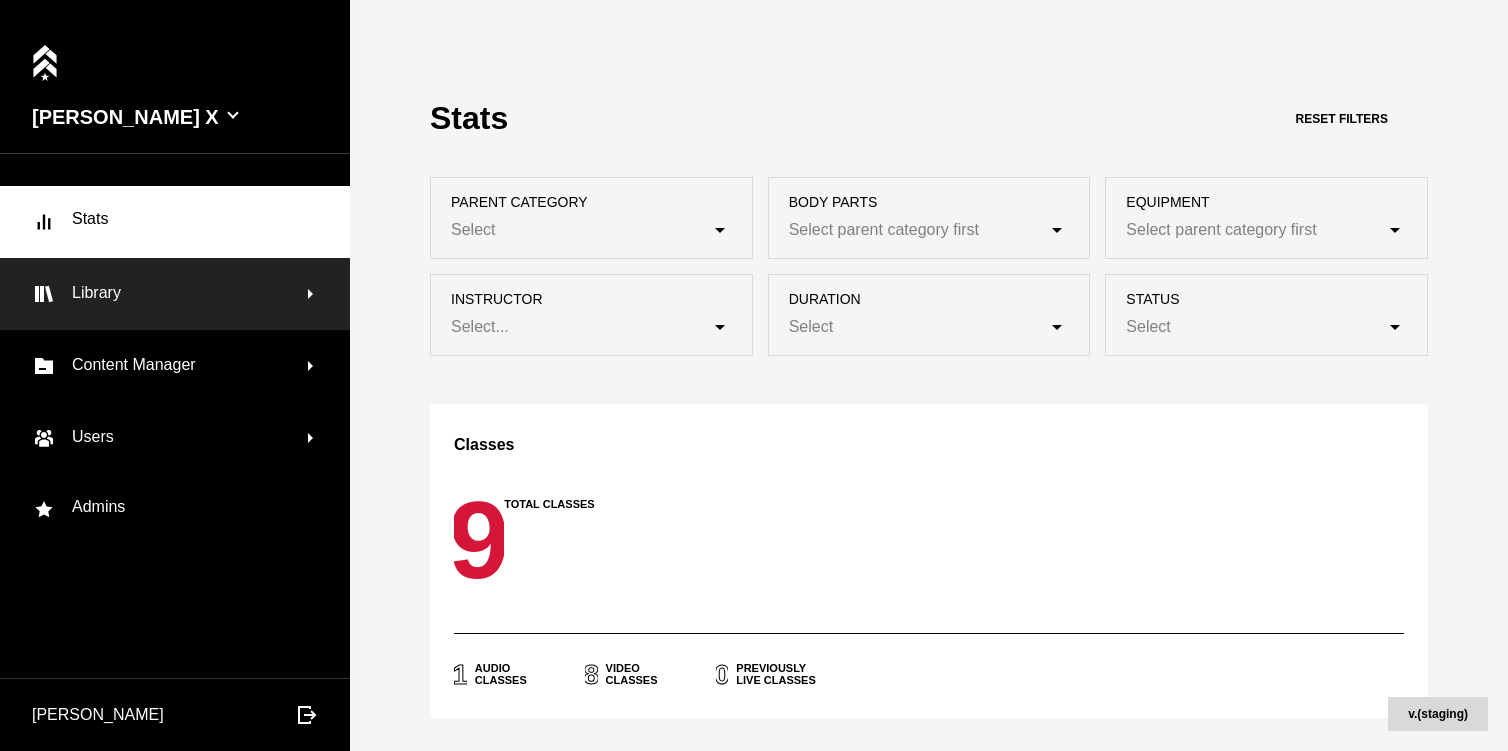 click on "Library" at bounding box center [175, 294] 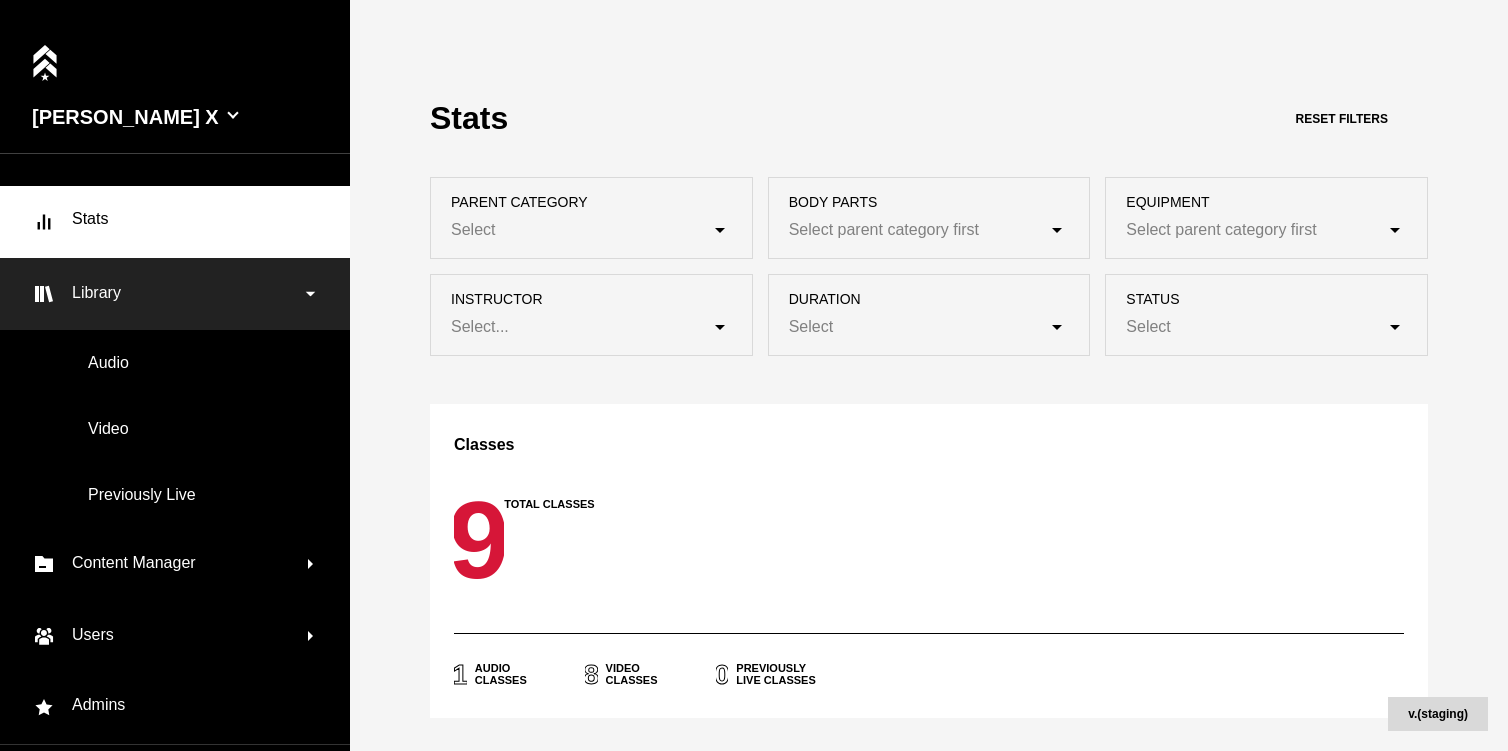 click on "Library" at bounding box center (175, 294) 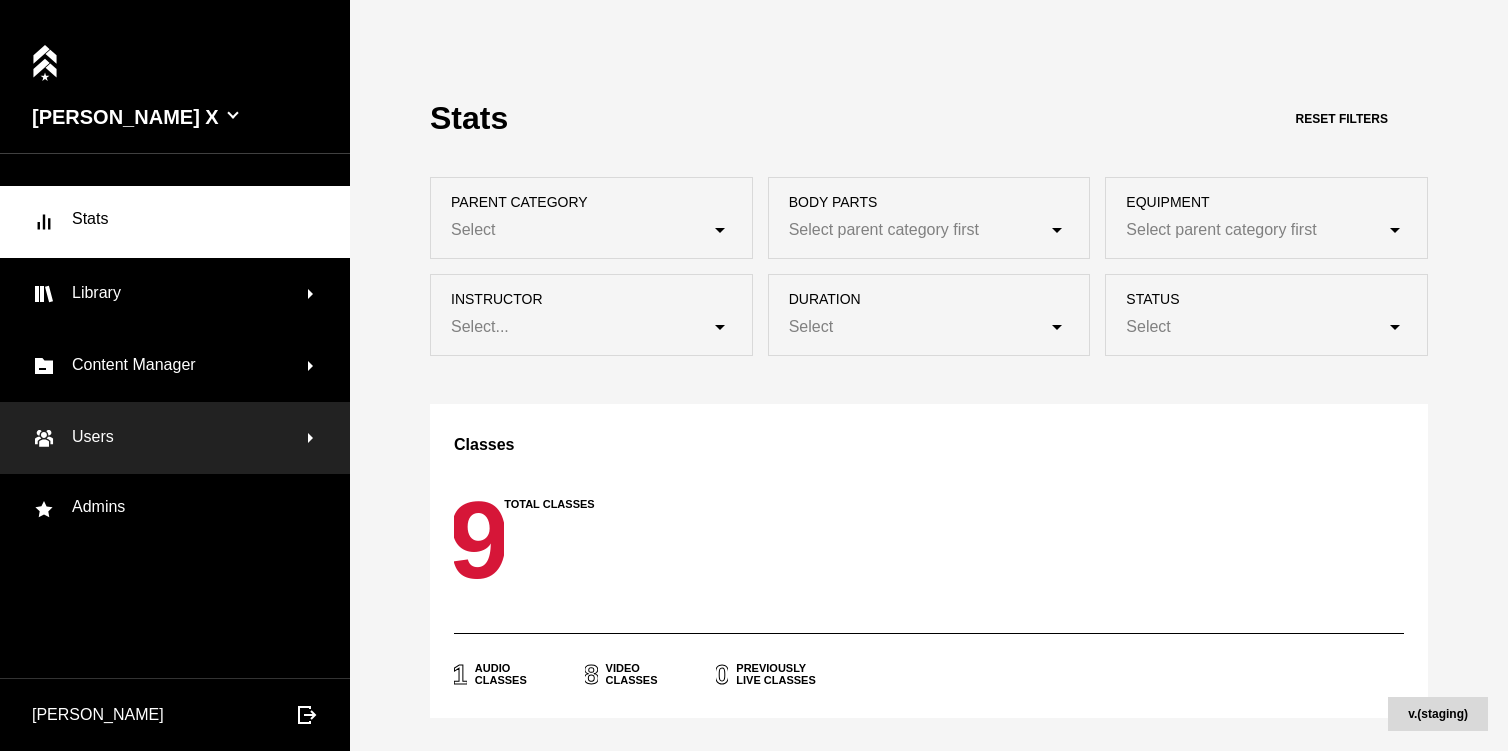 click on "Users" at bounding box center [170, 438] 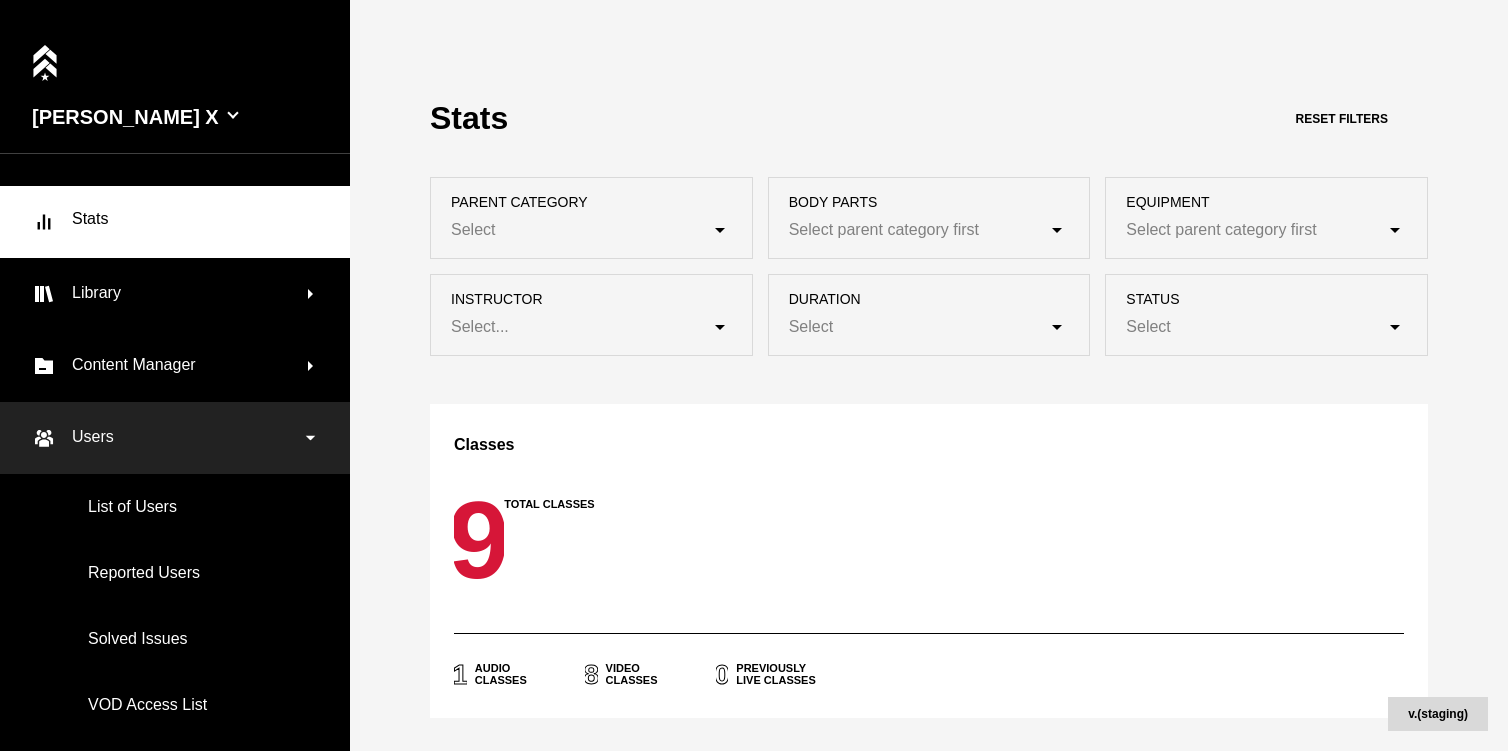 click on "Users" at bounding box center [175, 438] 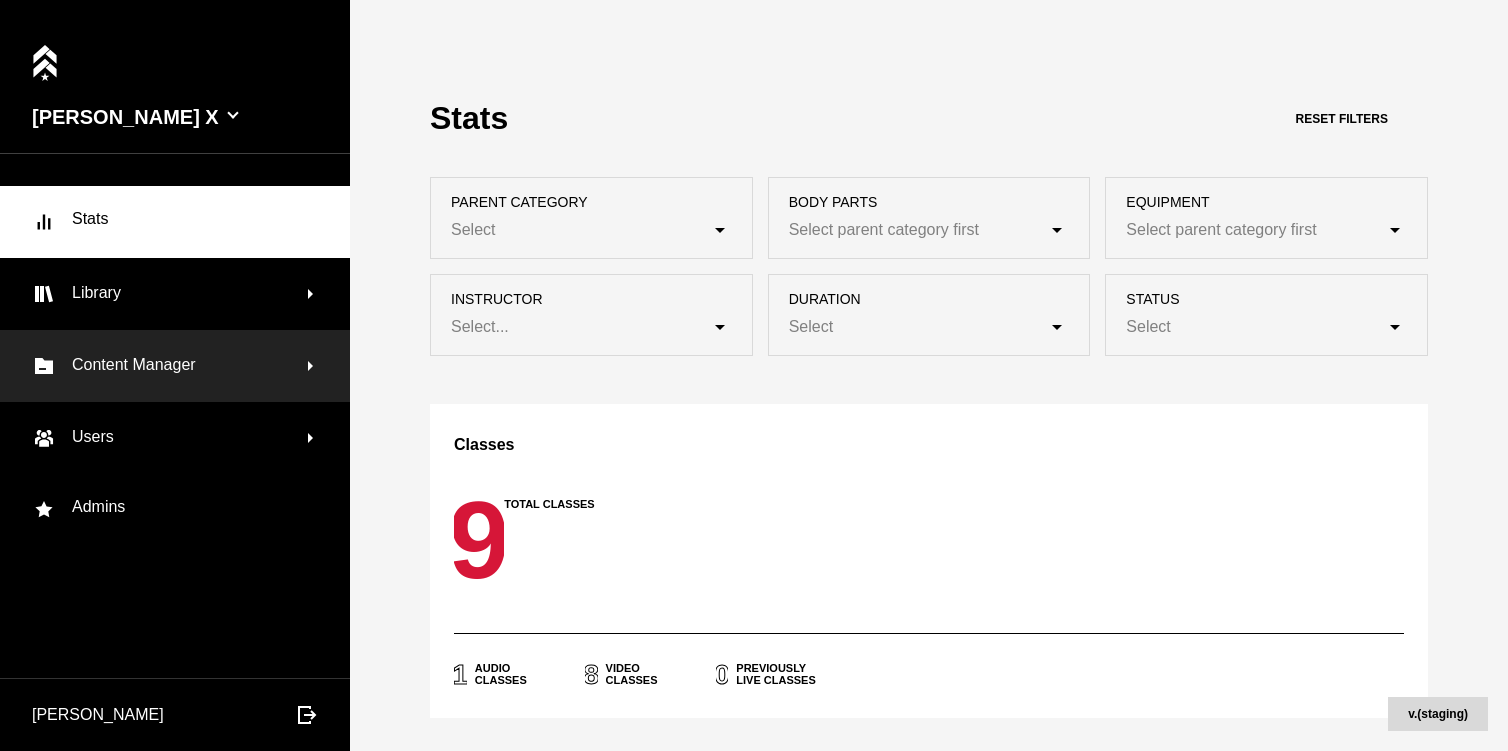 click on "Content Manager" at bounding box center [175, 366] 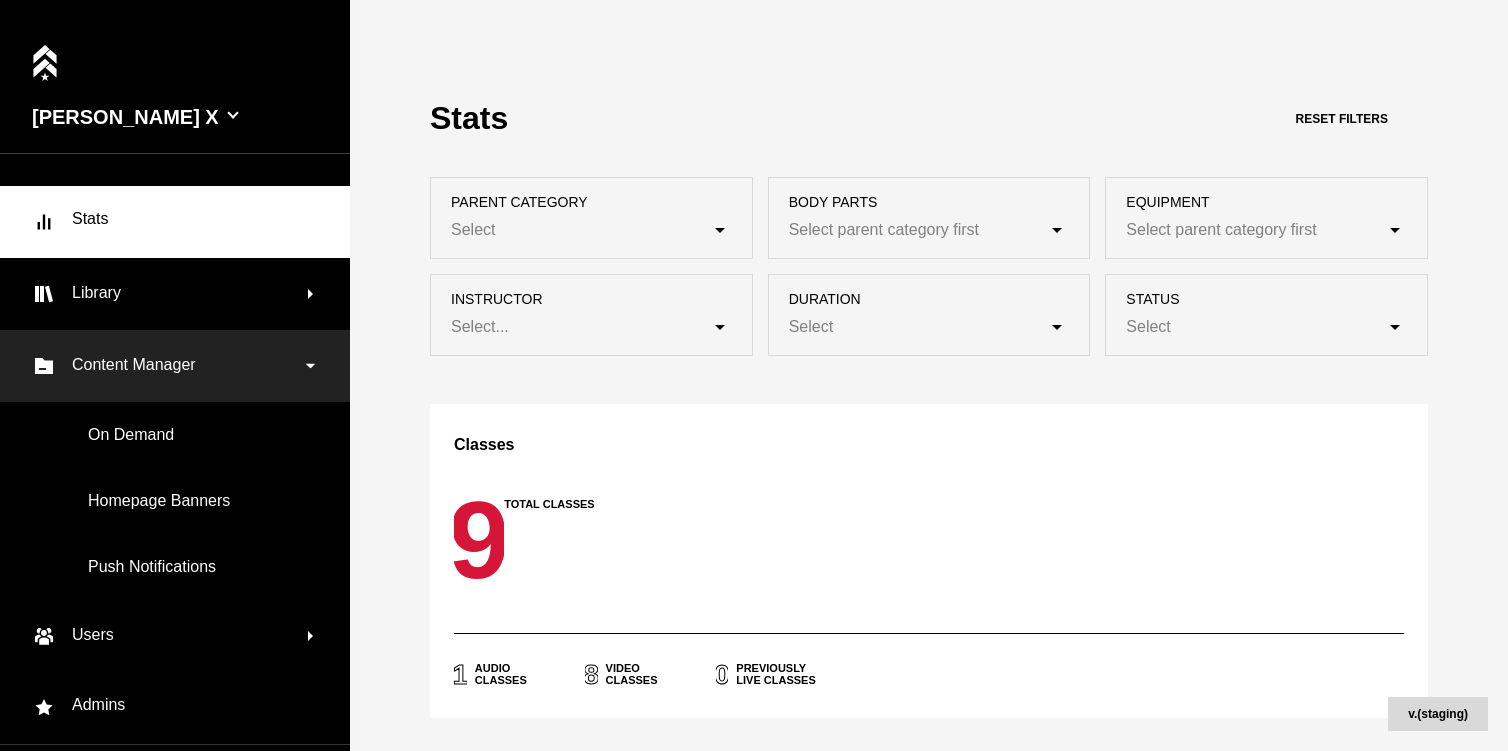 click on "Content Manager" at bounding box center [170, 366] 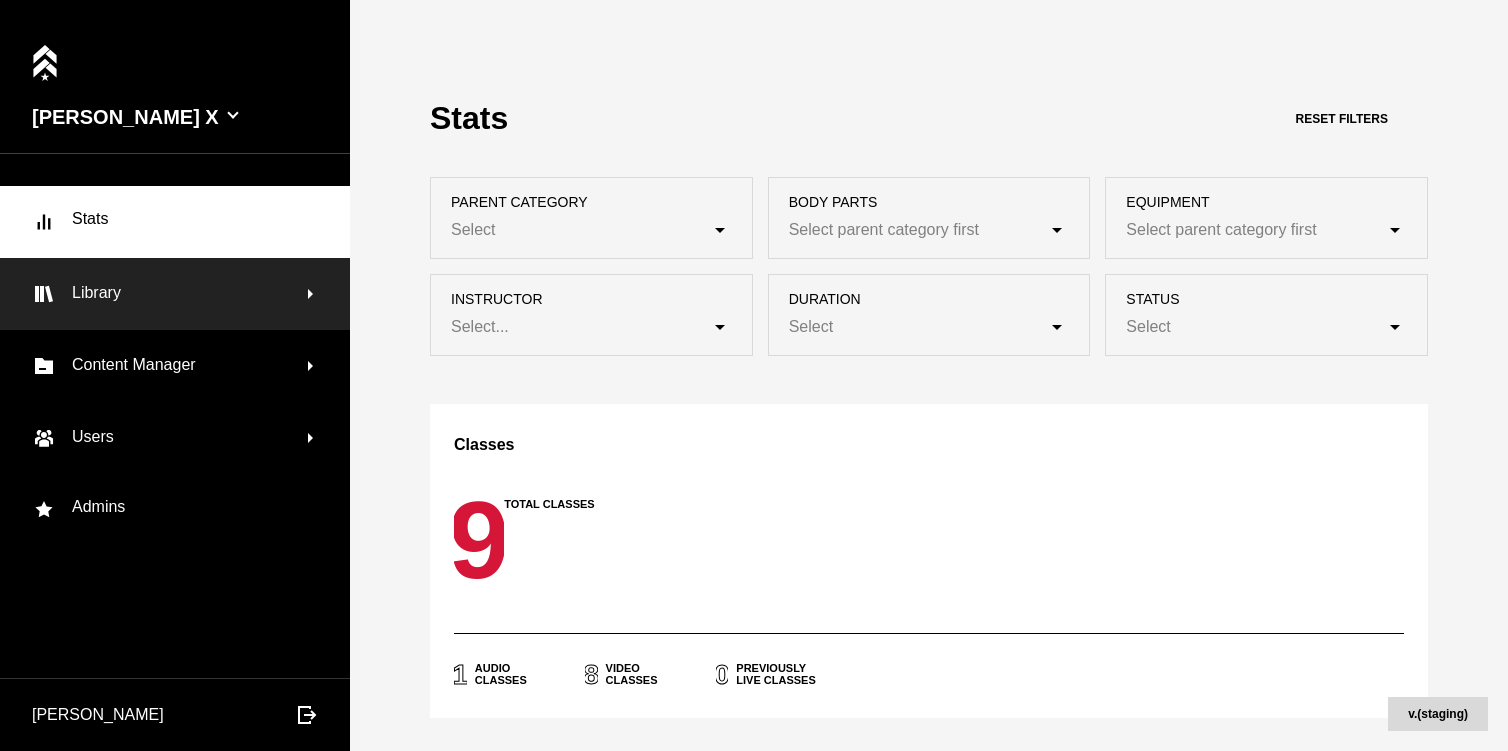click on "Library" at bounding box center (175, 294) 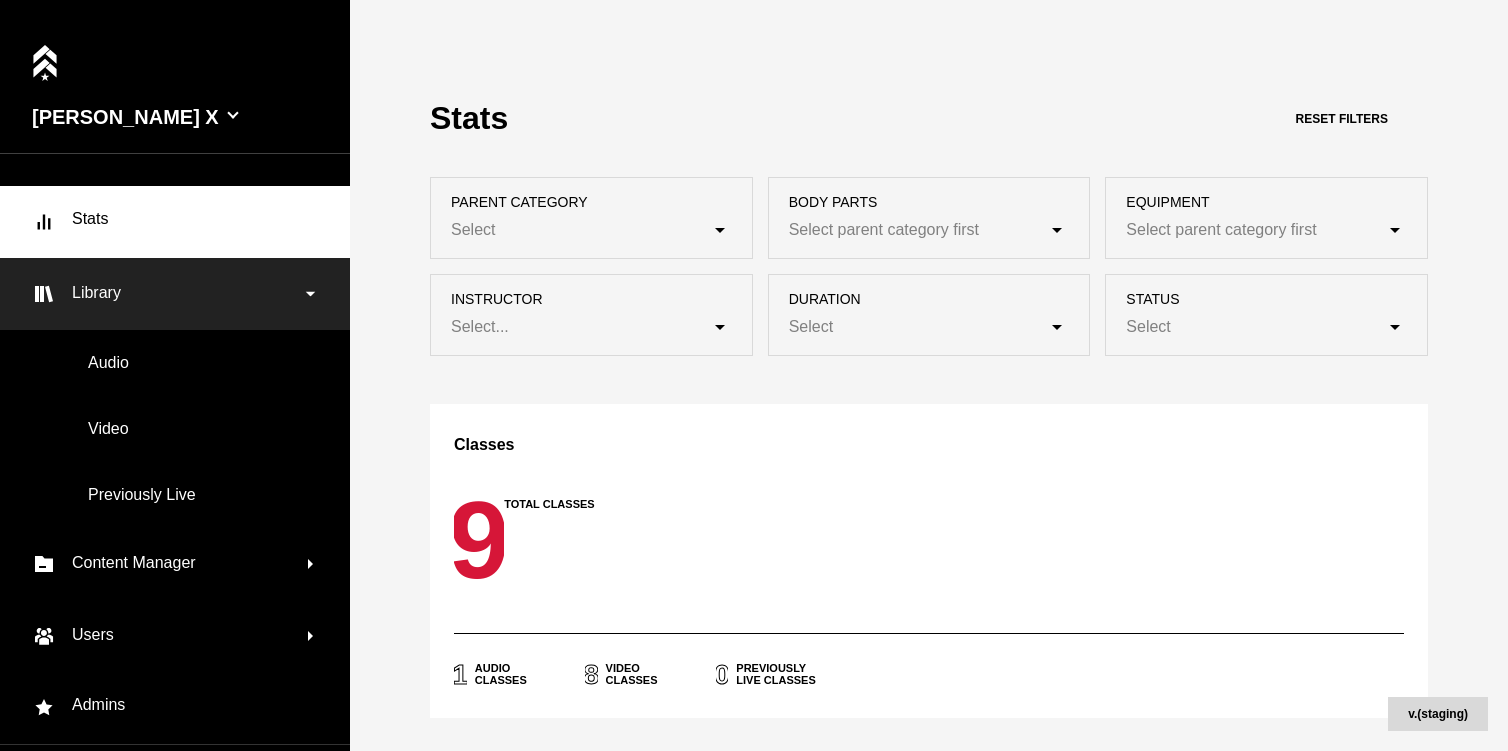 click on "Library" at bounding box center (175, 294) 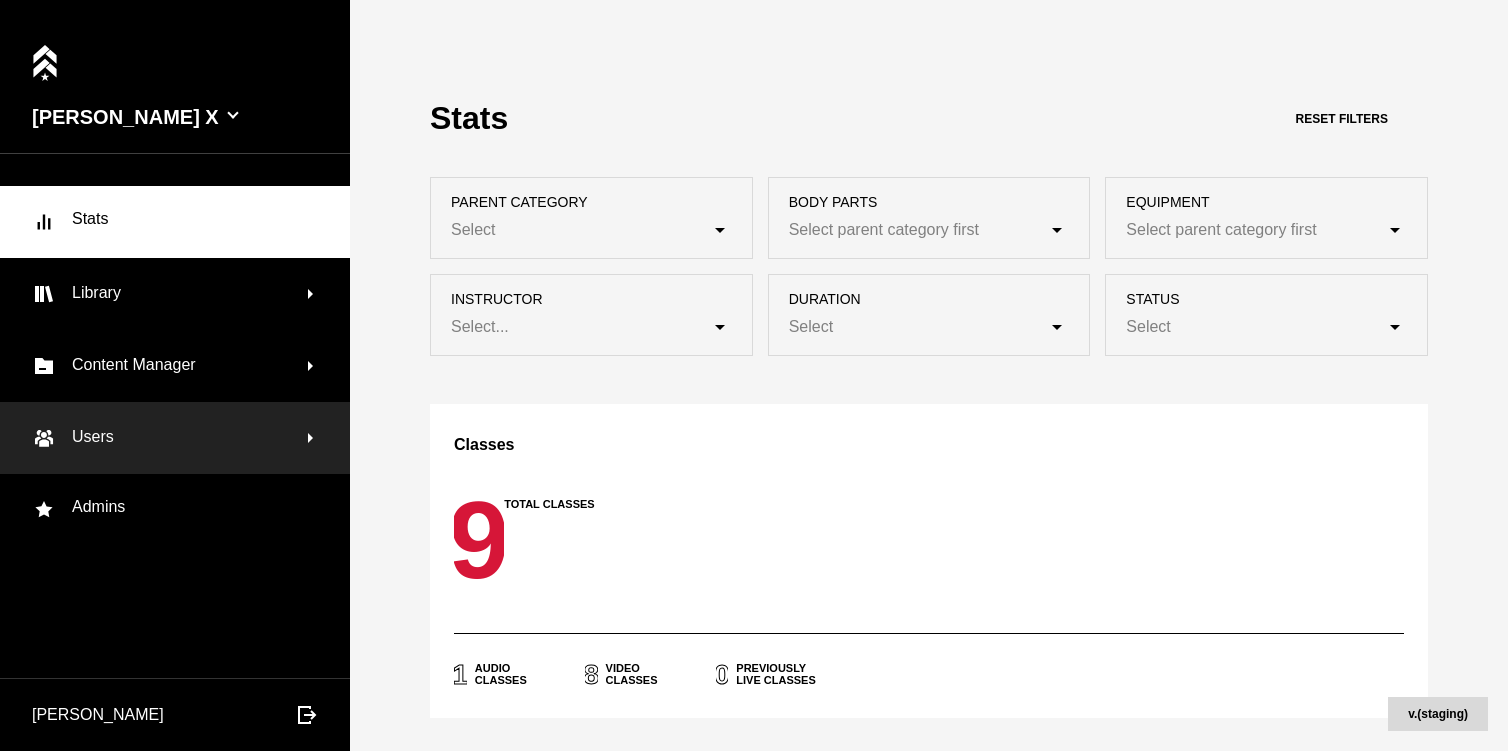 click on "Users" at bounding box center [170, 438] 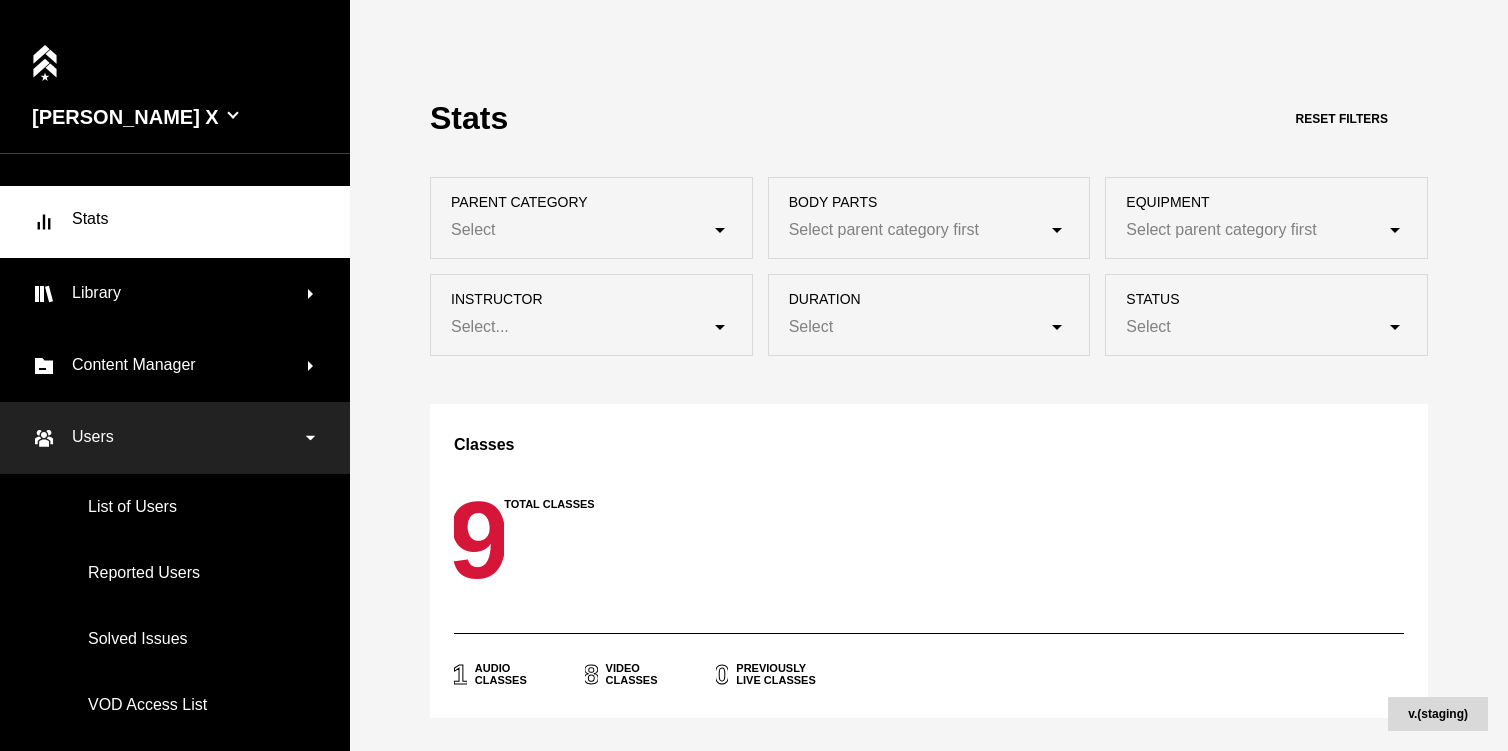 click on "Users" at bounding box center [170, 438] 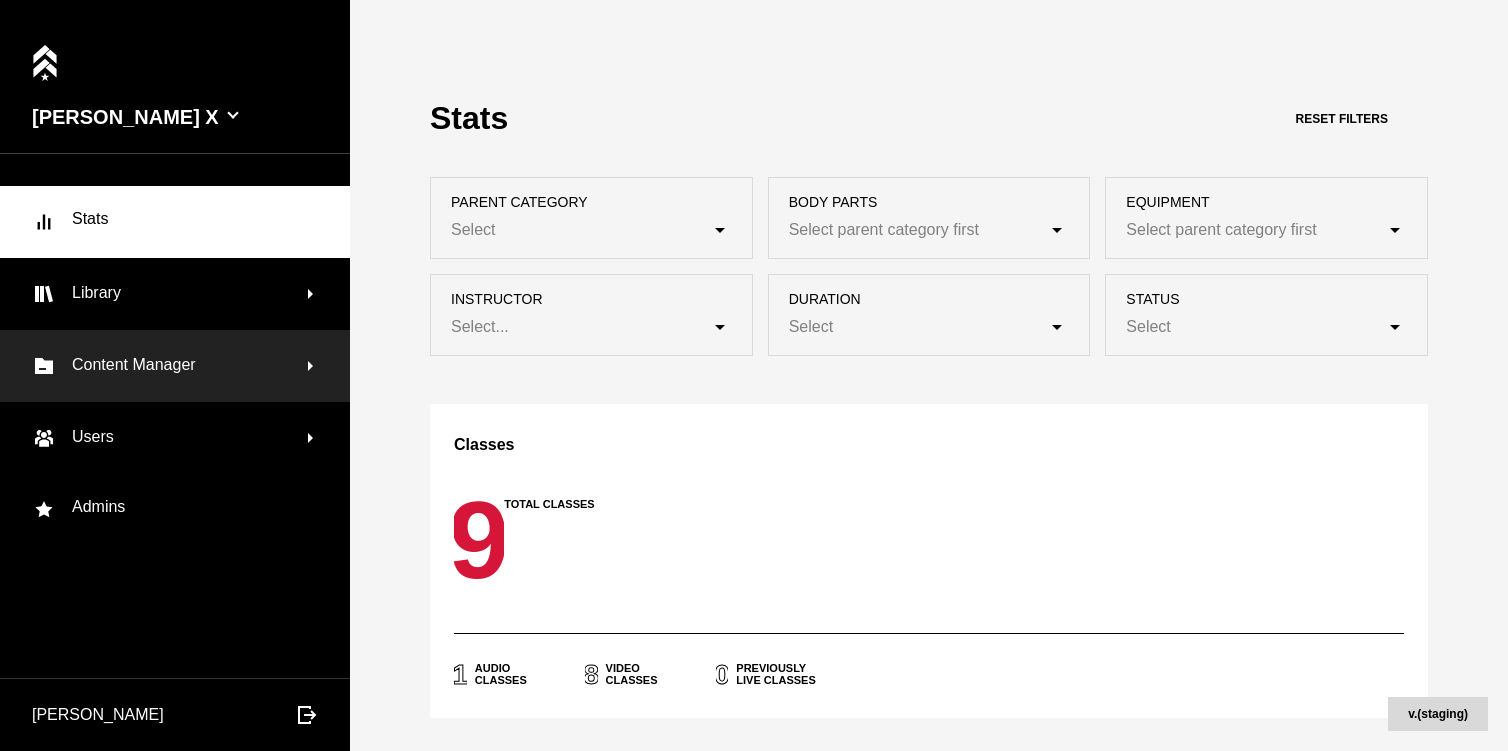 click on "Content Manager" at bounding box center (170, 366) 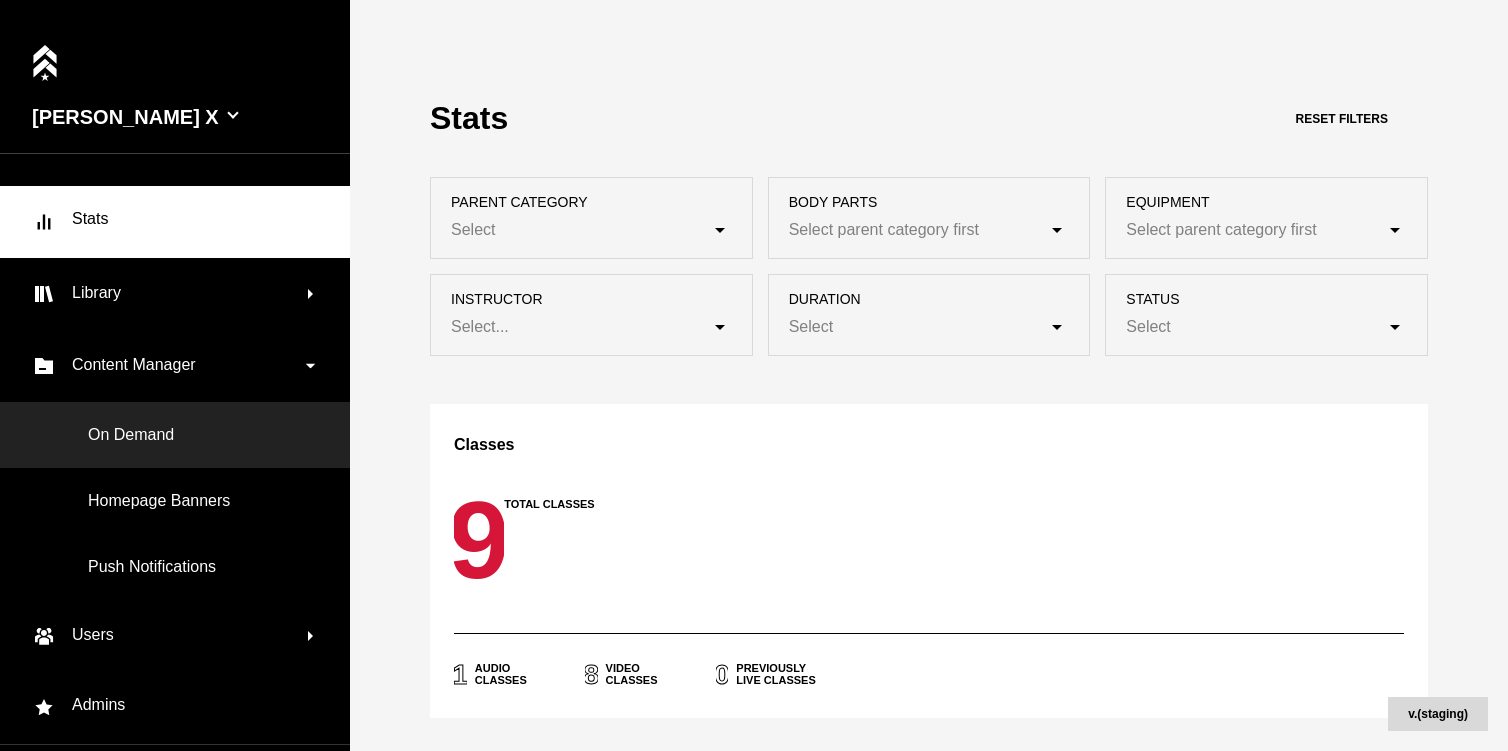 click on "On Demand" at bounding box center [175, 435] 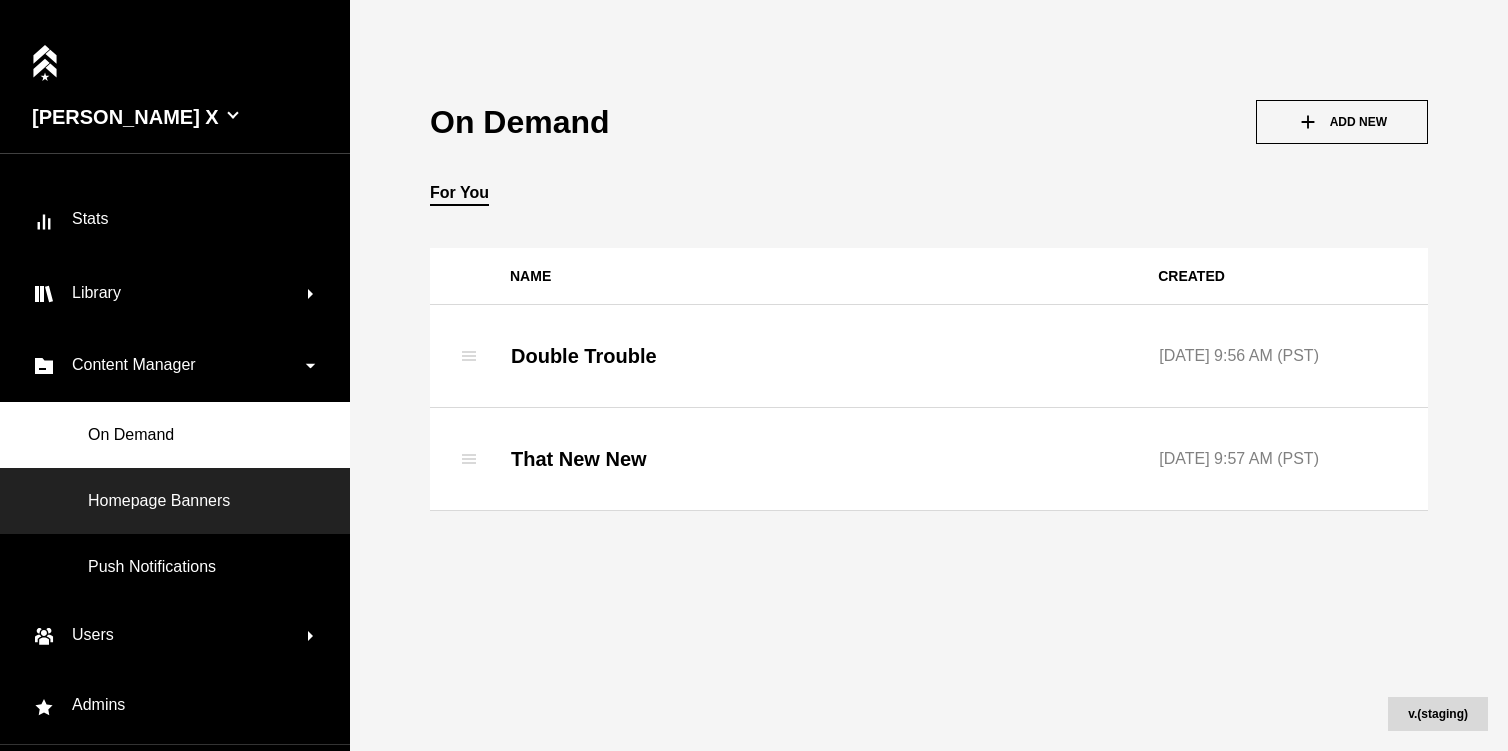 click on "Homepage Banners" at bounding box center (175, 501) 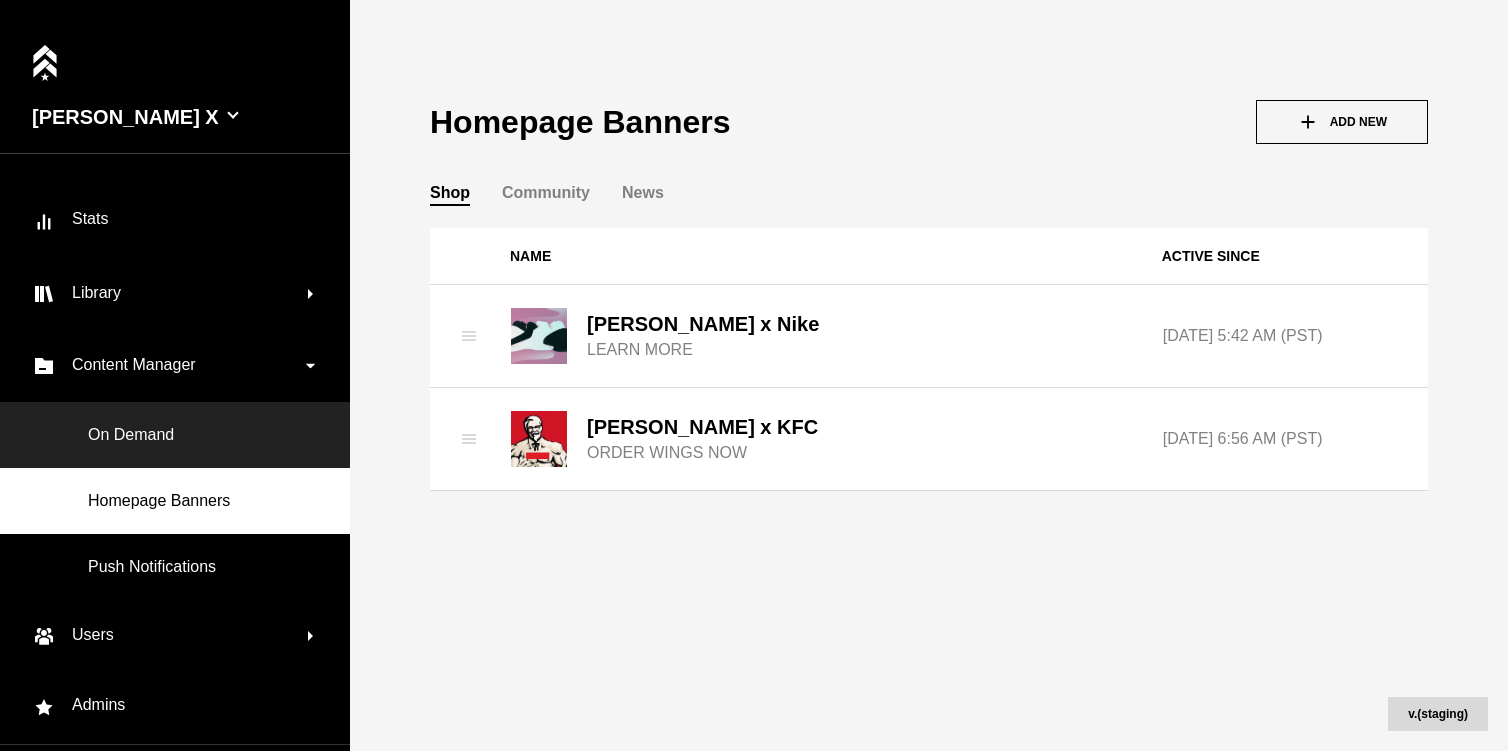 click on "On Demand" at bounding box center [175, 435] 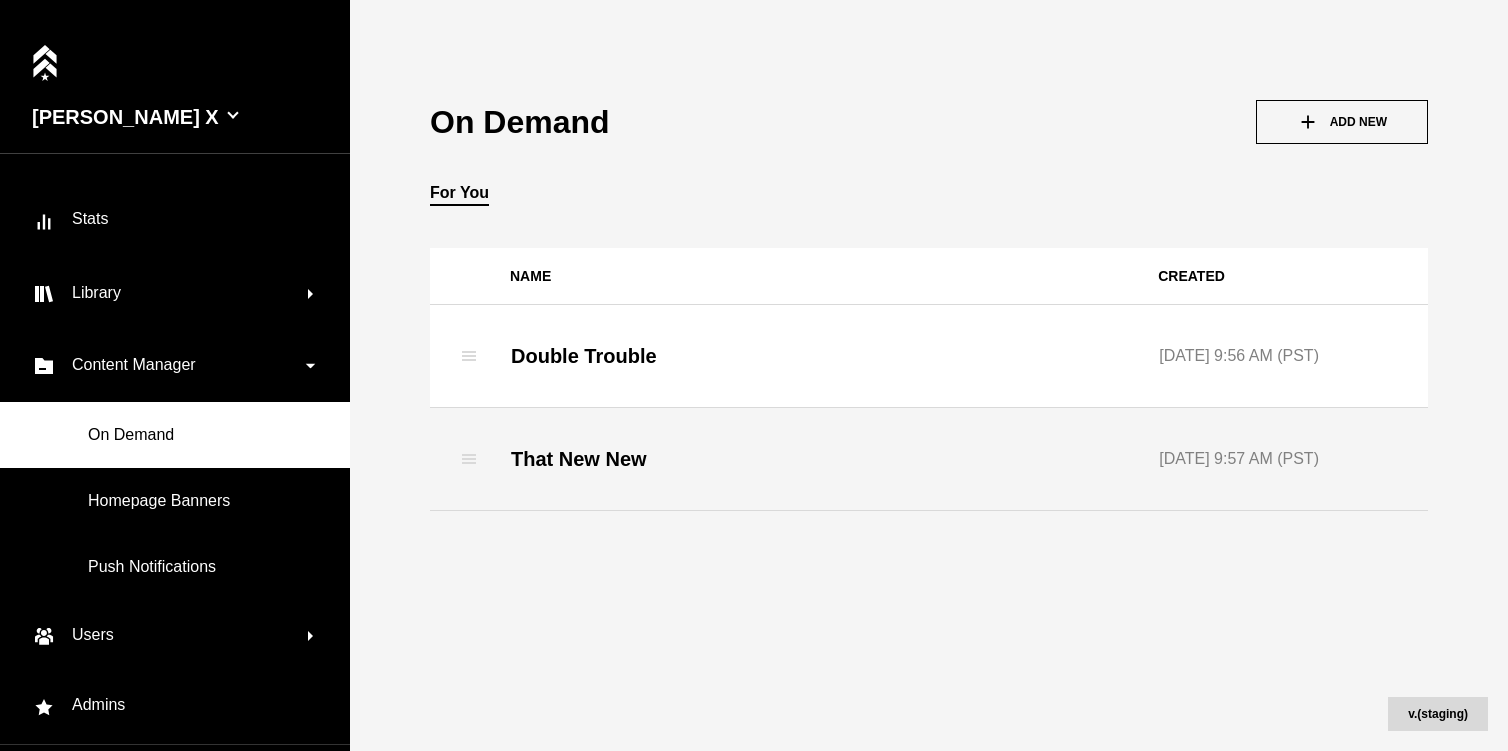 click on "That New New" at bounding box center (814, 459) 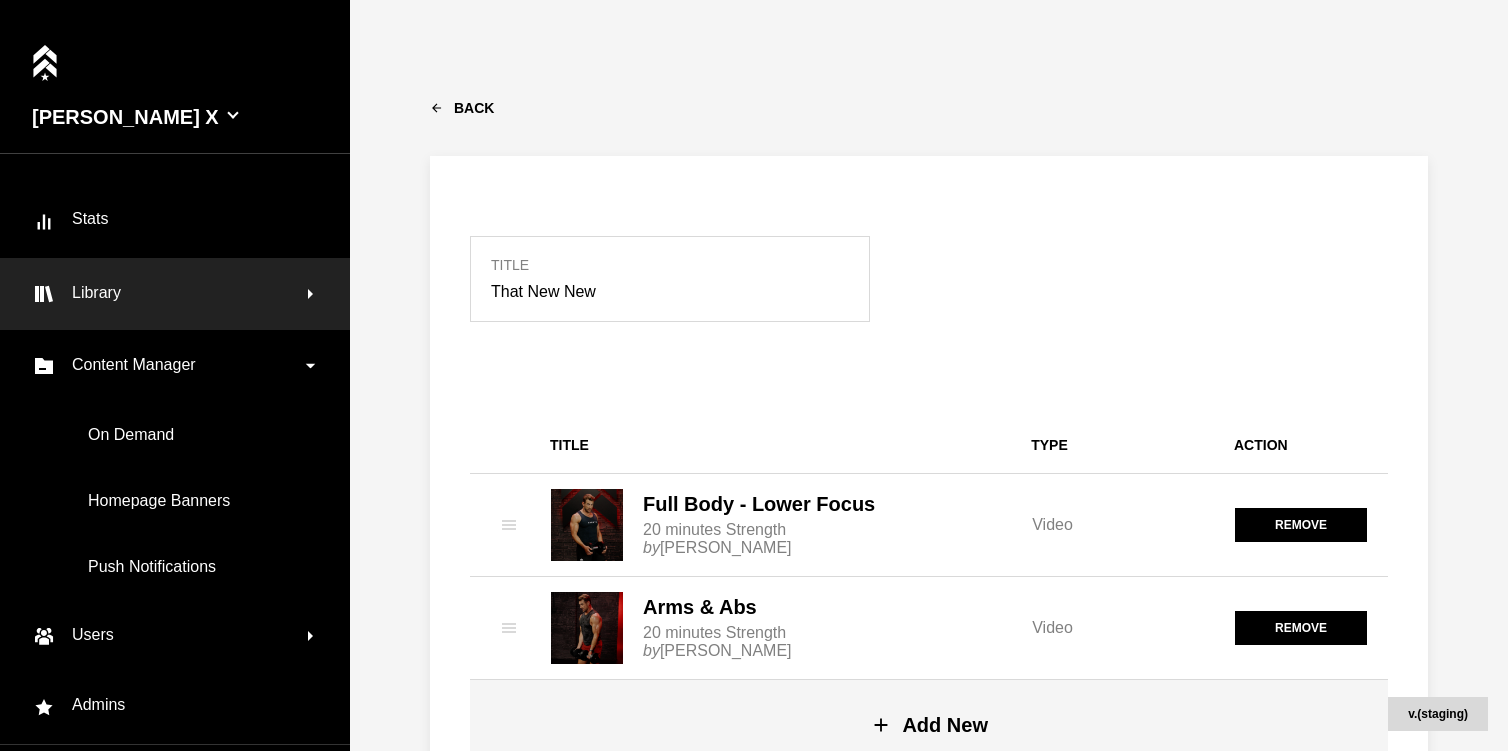 click on "Library" at bounding box center [170, 294] 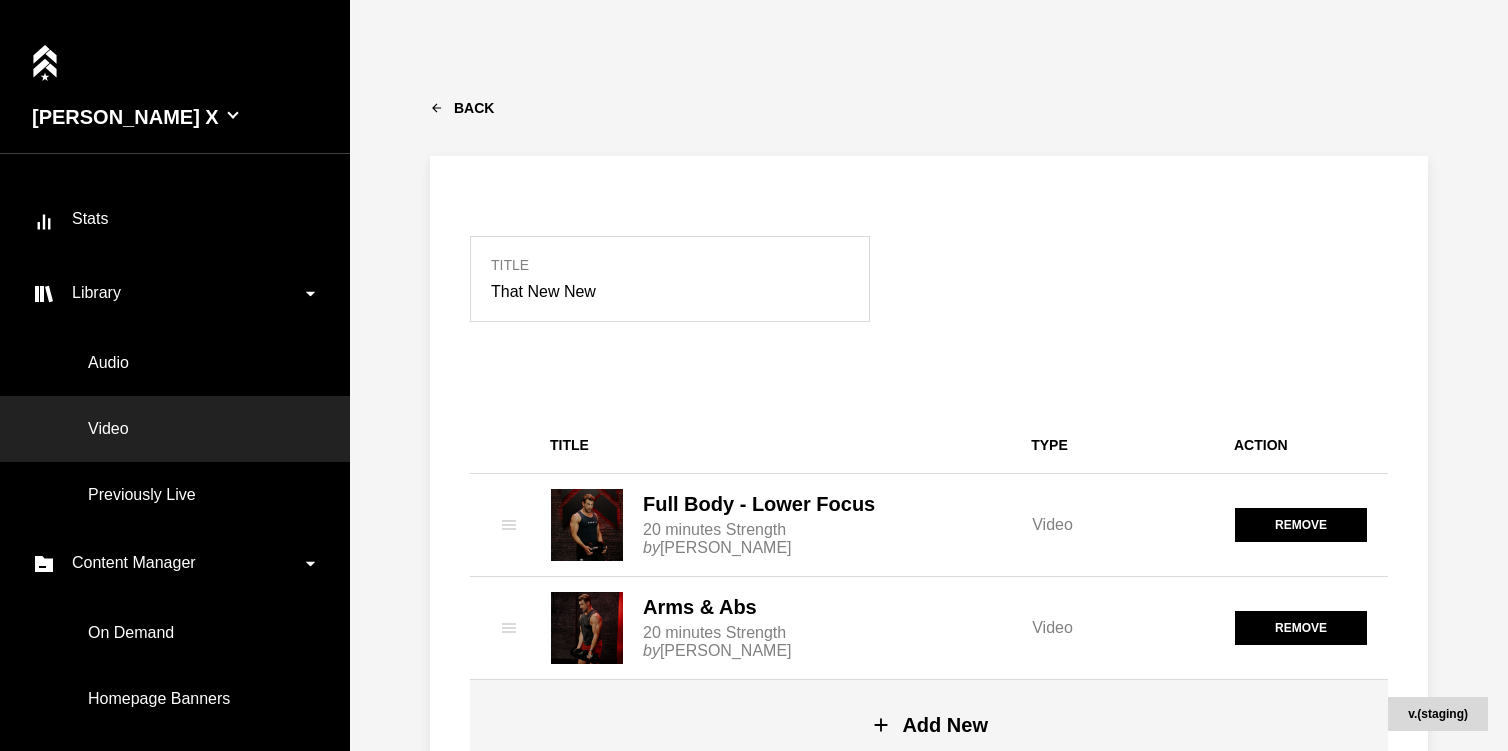 drag, startPoint x: 138, startPoint y: 413, endPoint x: 125, endPoint y: 417, distance: 13.601471 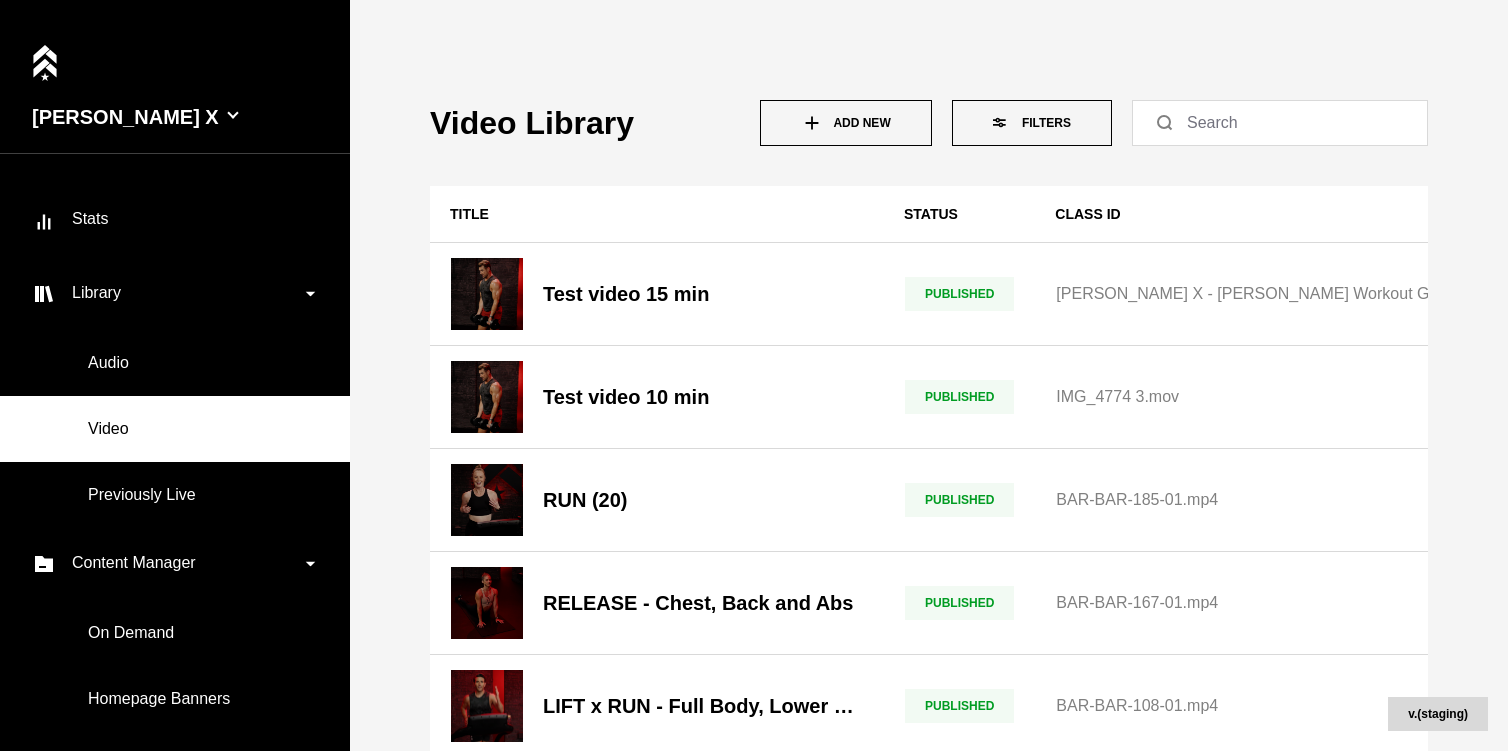 click on "Add New" at bounding box center (846, 123) 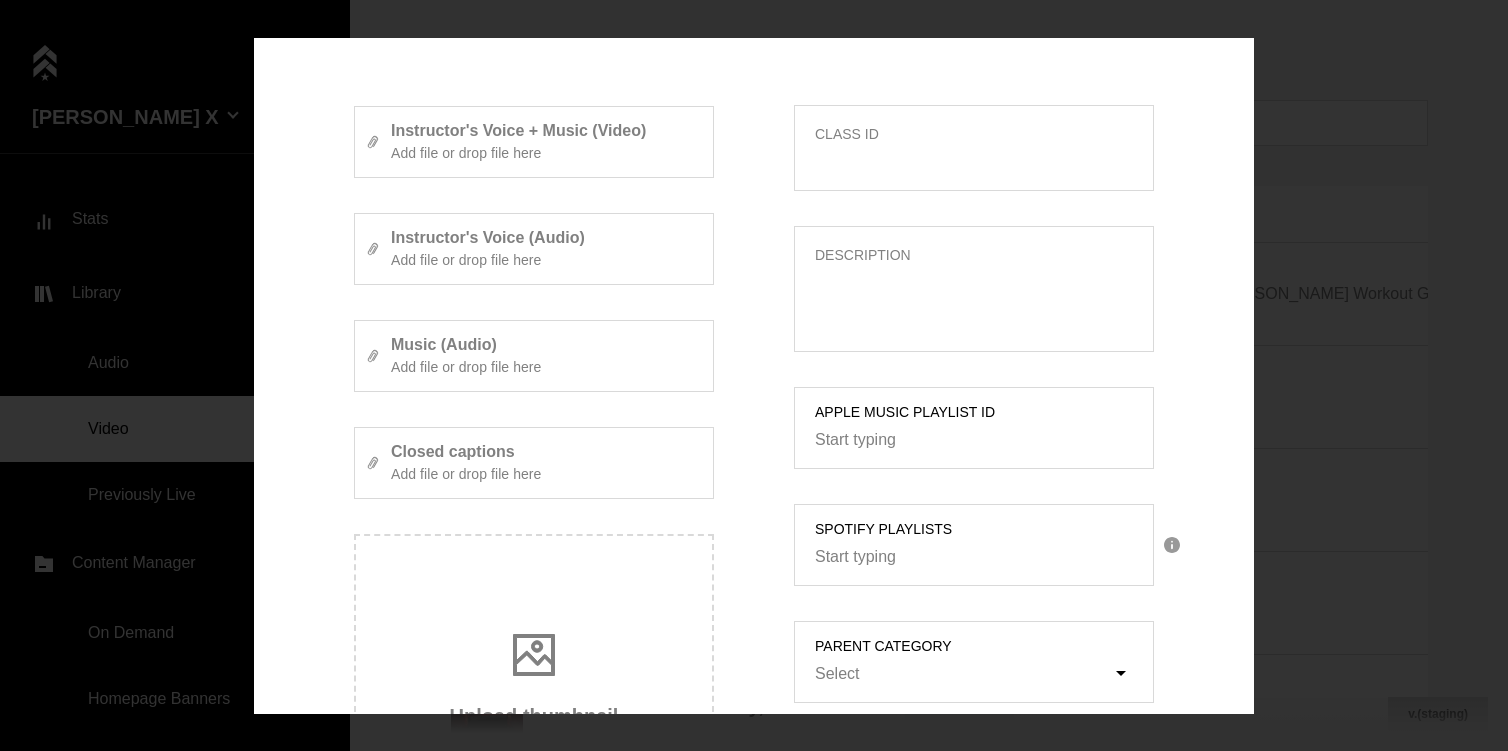 scroll, scrollTop: 0, scrollLeft: 0, axis: both 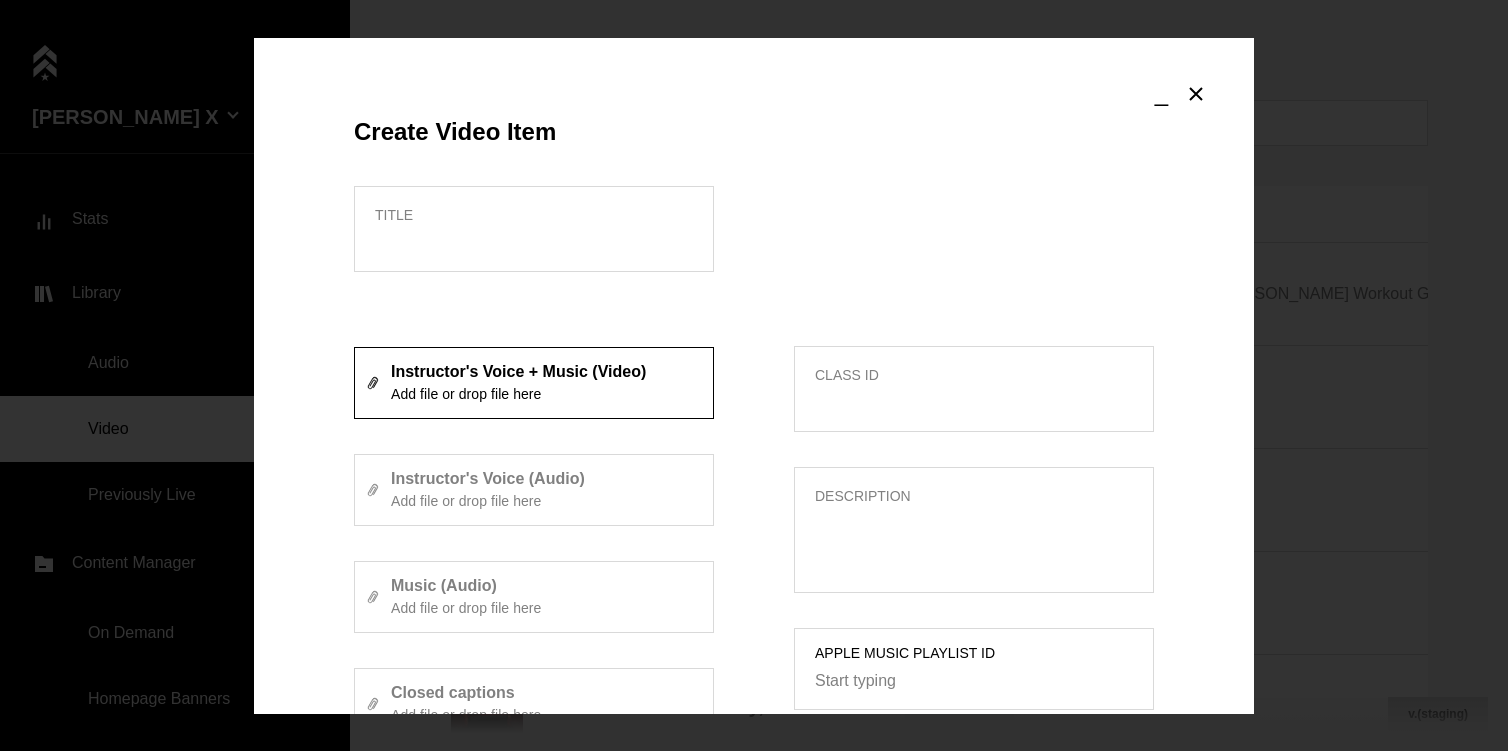 click on "Add file or drop file here" at bounding box center [542, 394] 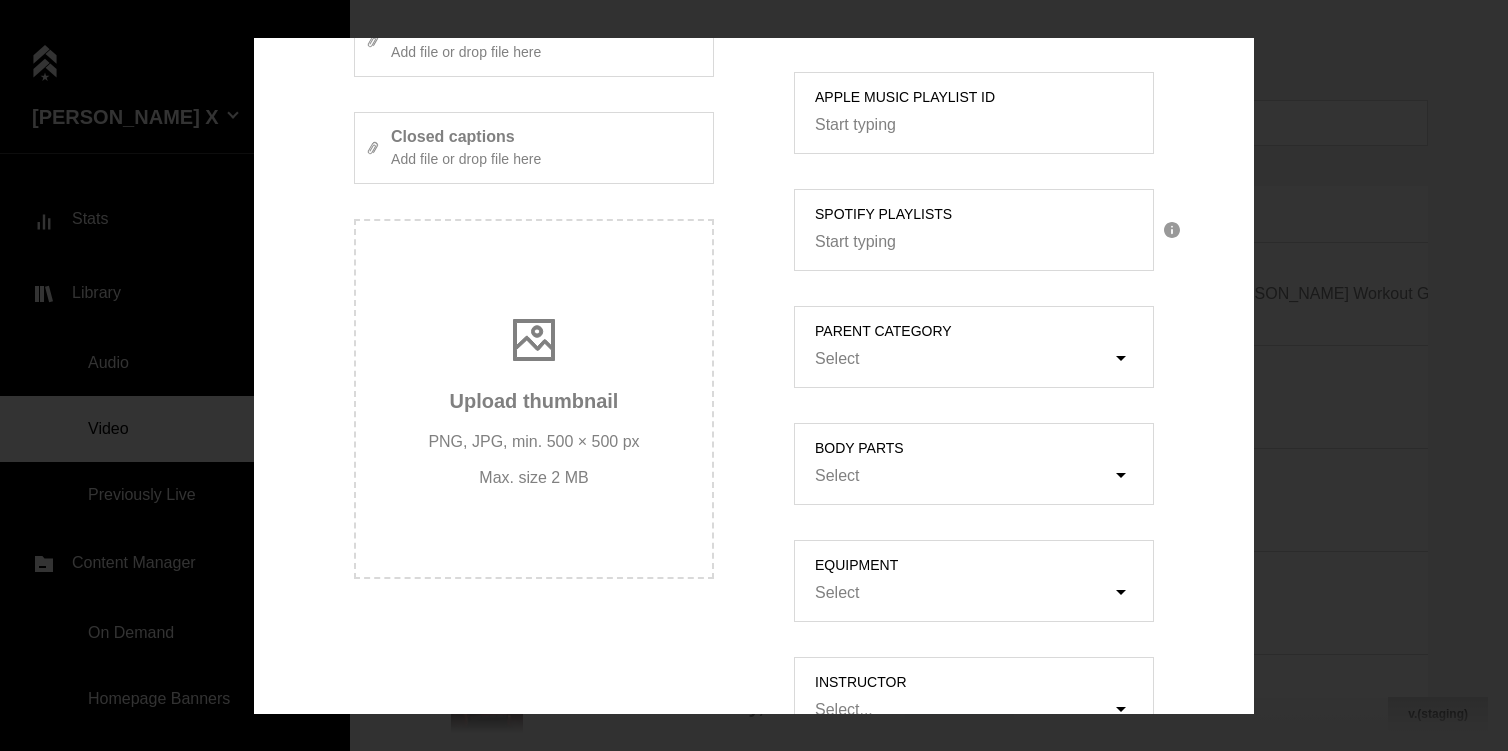 scroll, scrollTop: 0, scrollLeft: 0, axis: both 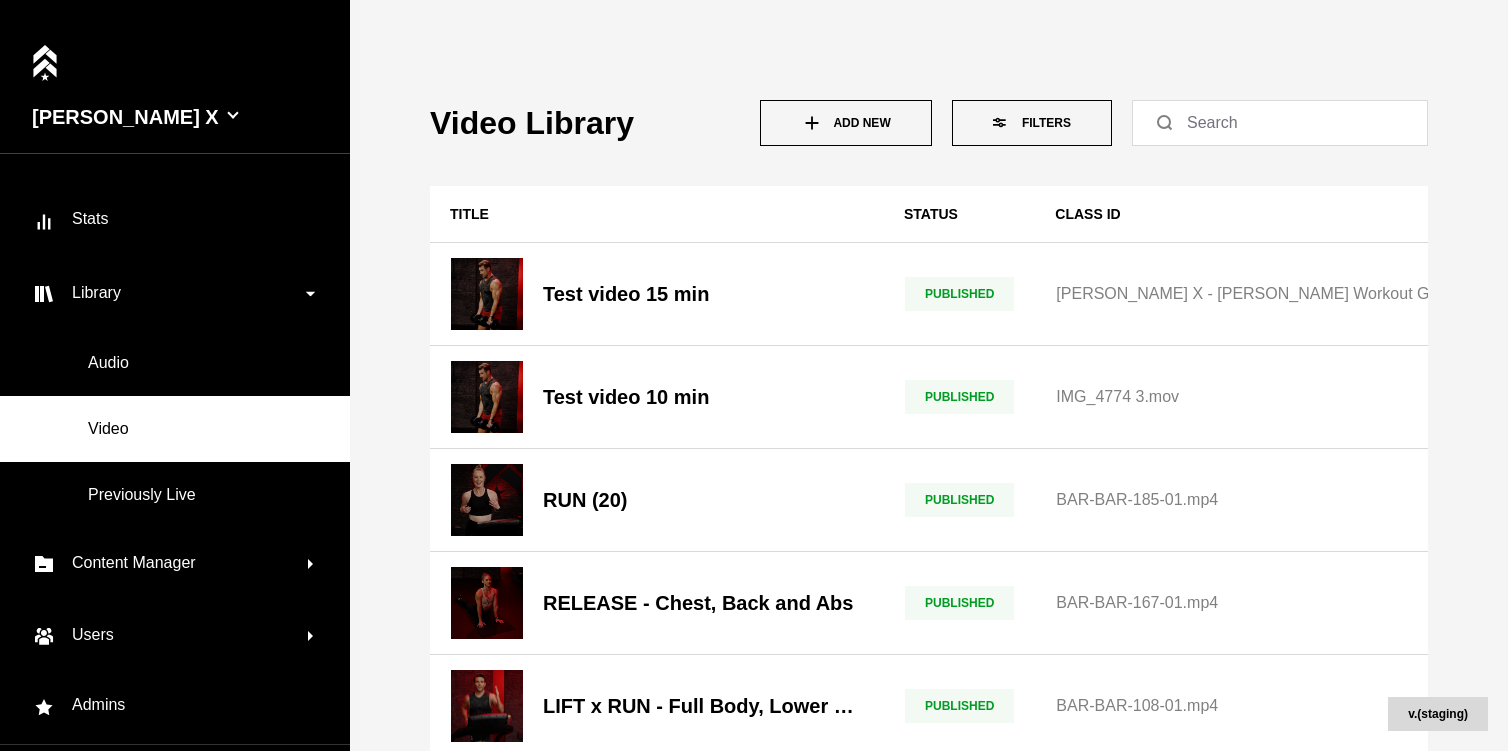 click on "Add New" at bounding box center [846, 123] 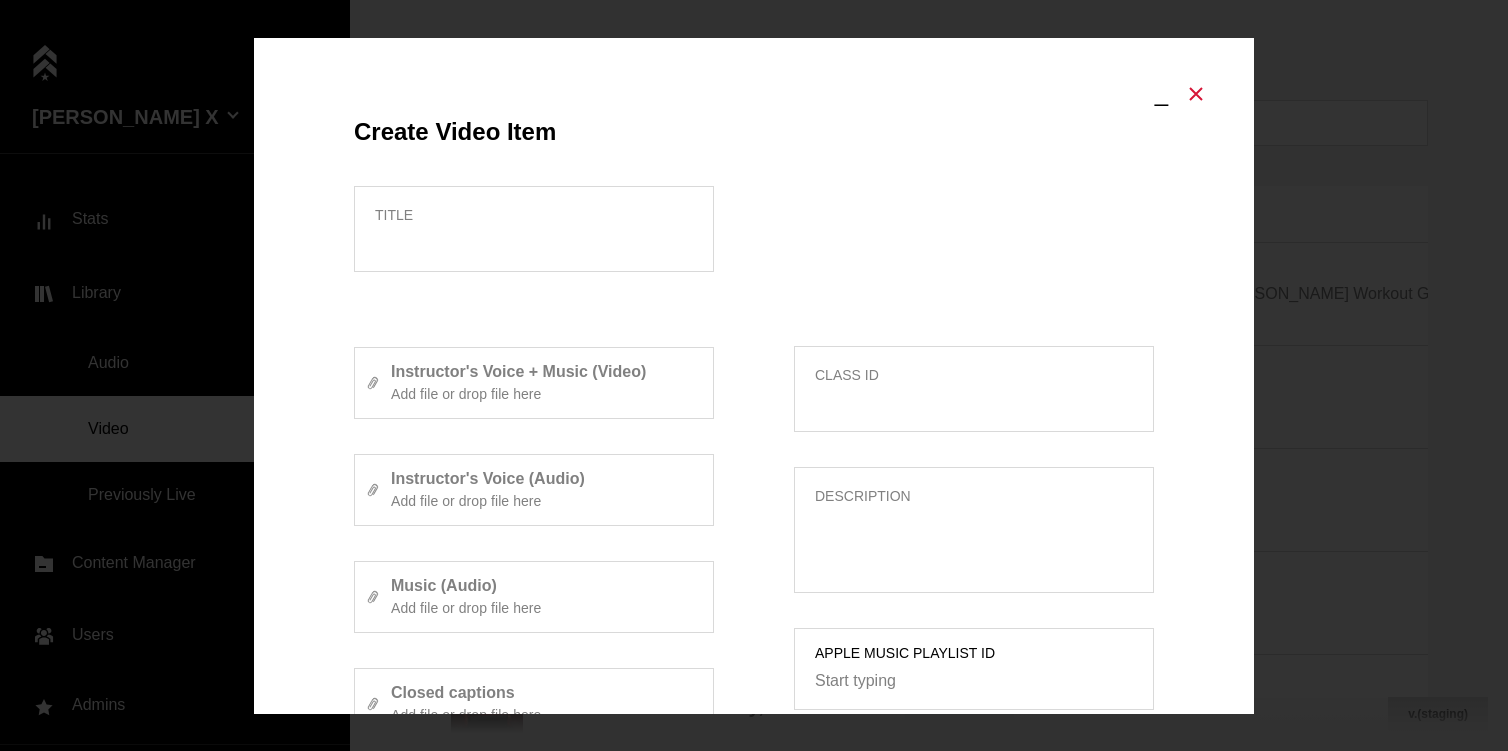 click at bounding box center (1196, 93) 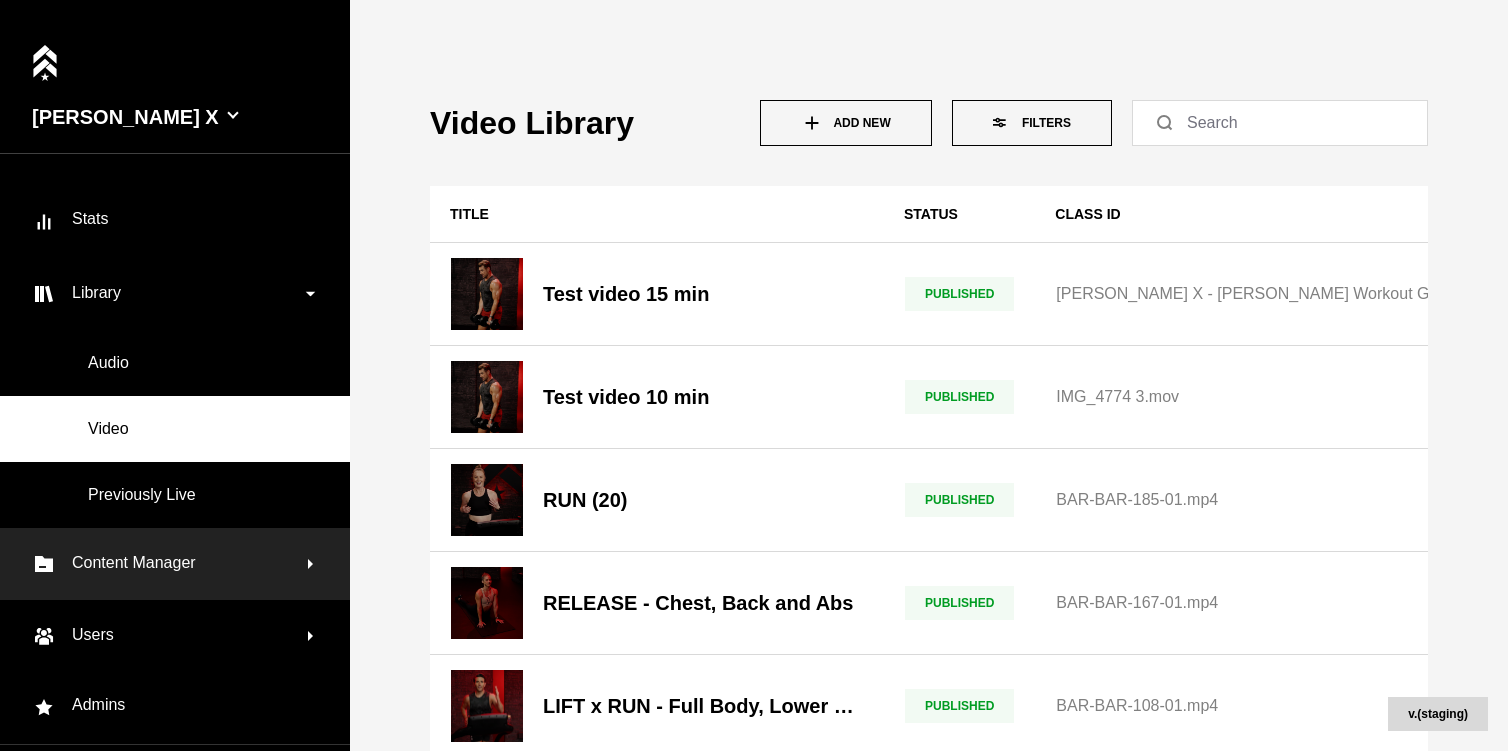 click on "Content Manager" at bounding box center [175, 564] 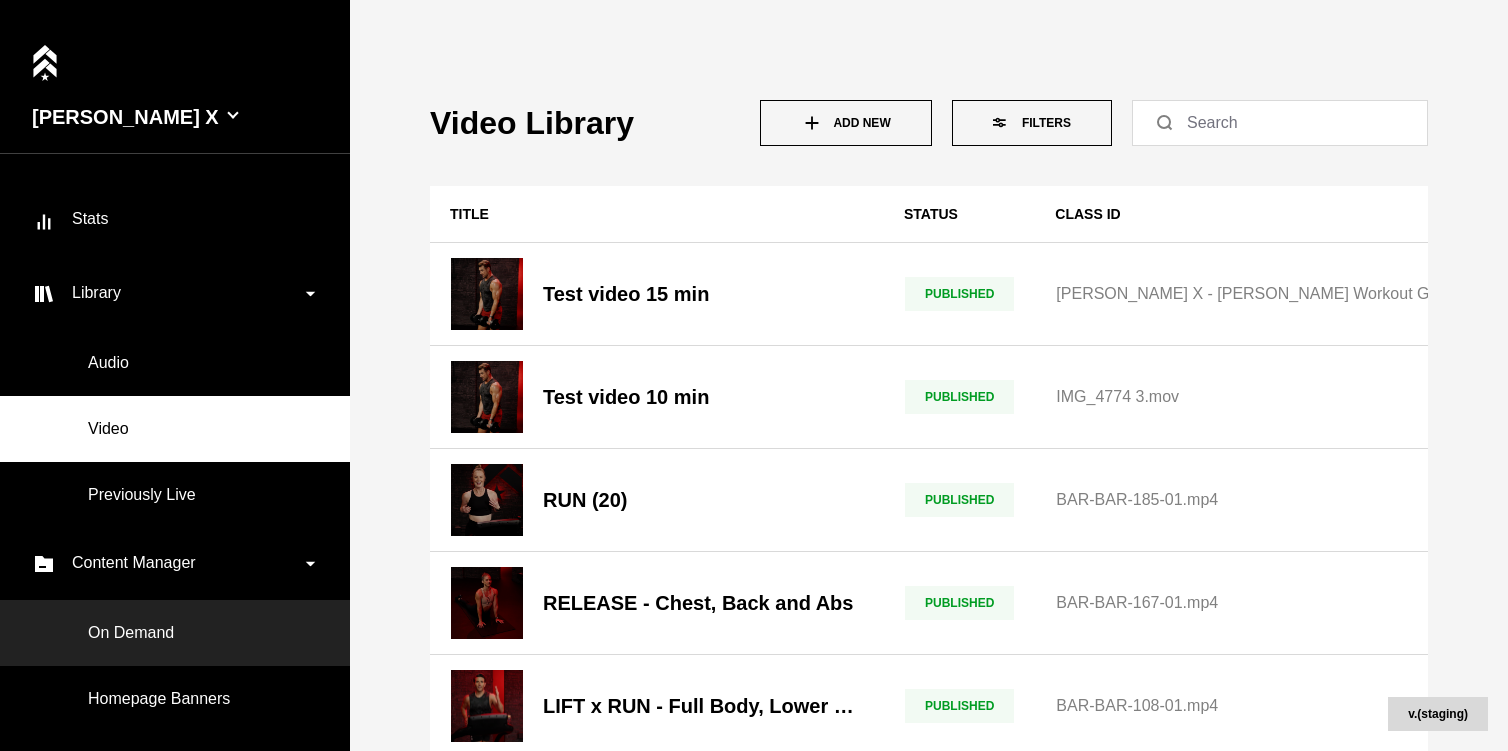 click on "On Demand" at bounding box center (175, 633) 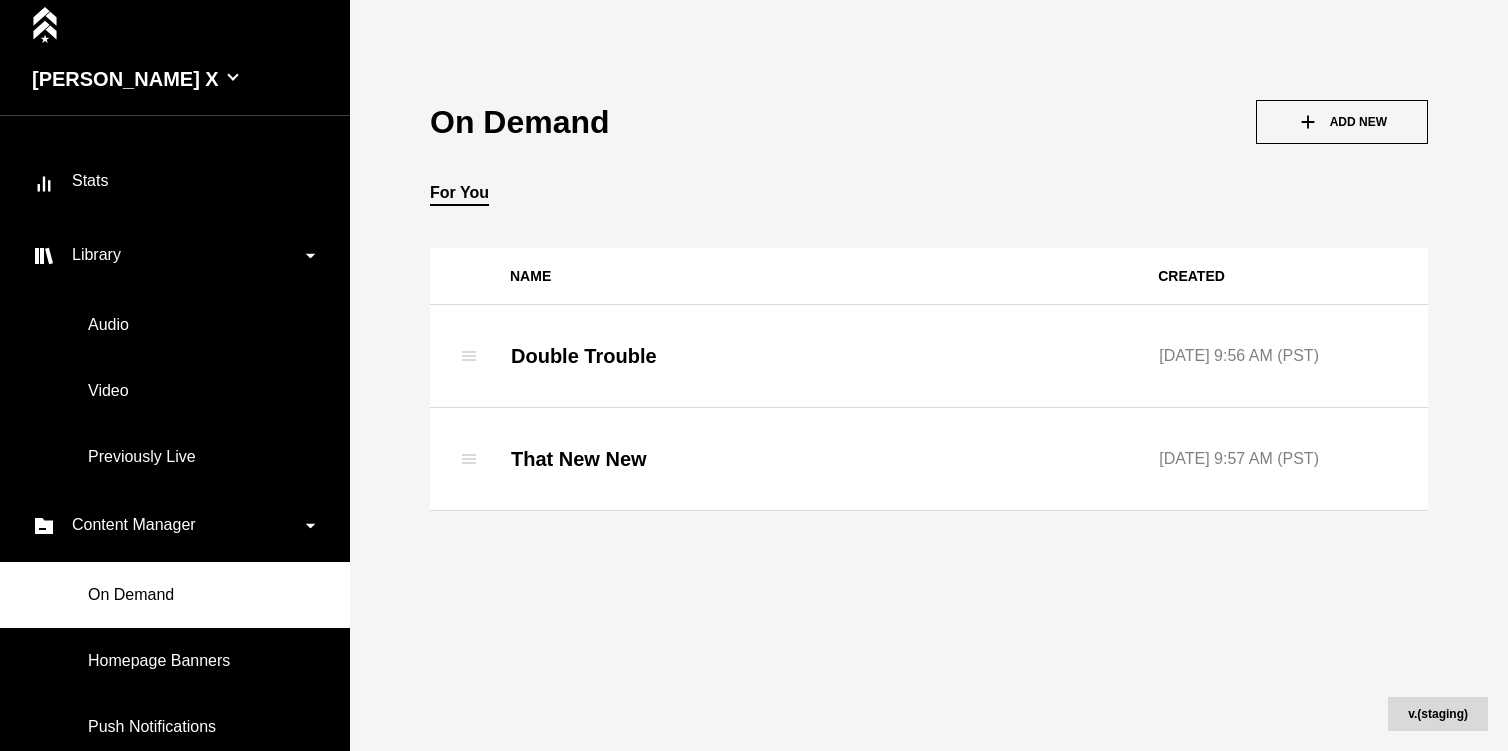 scroll, scrollTop: 182, scrollLeft: 0, axis: vertical 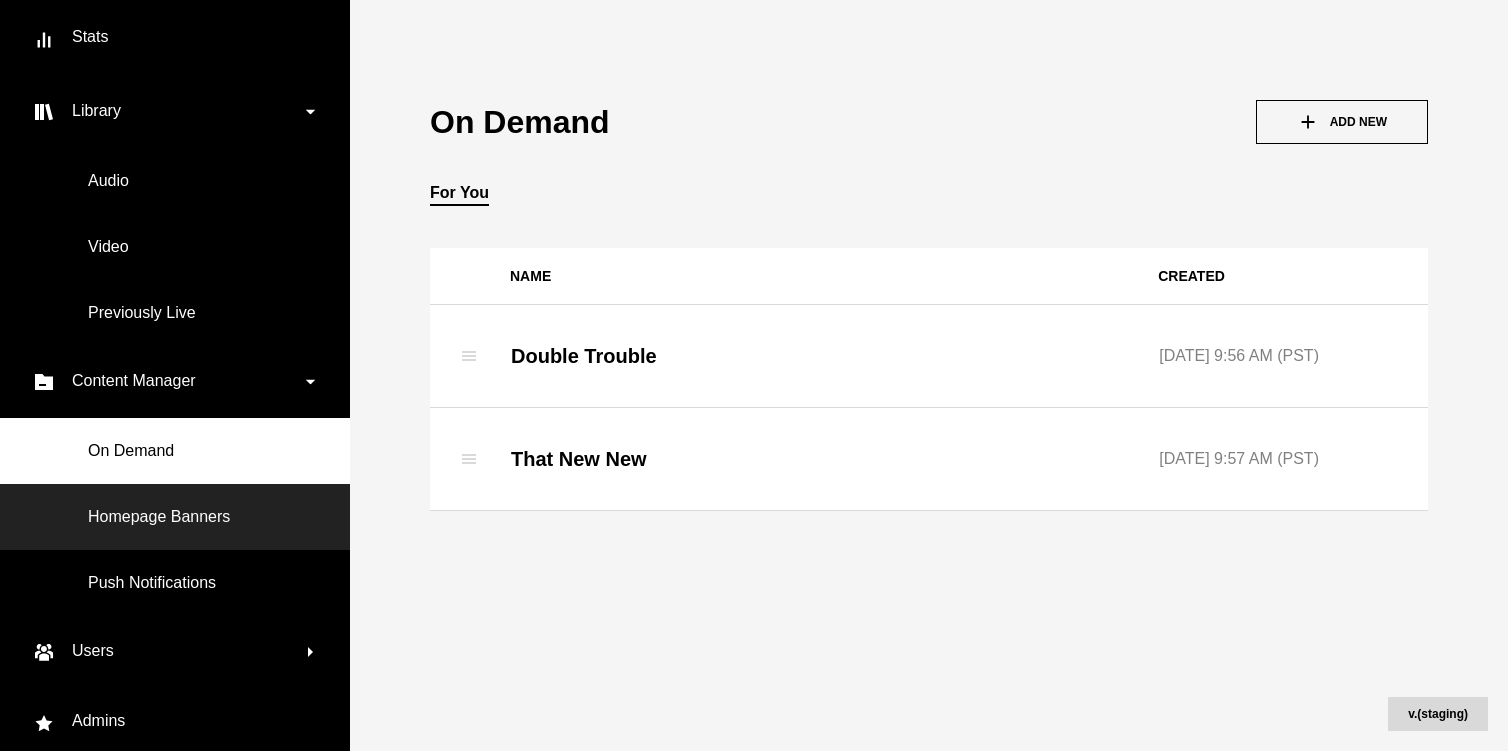 click on "Homepage Banners" at bounding box center (175, 517) 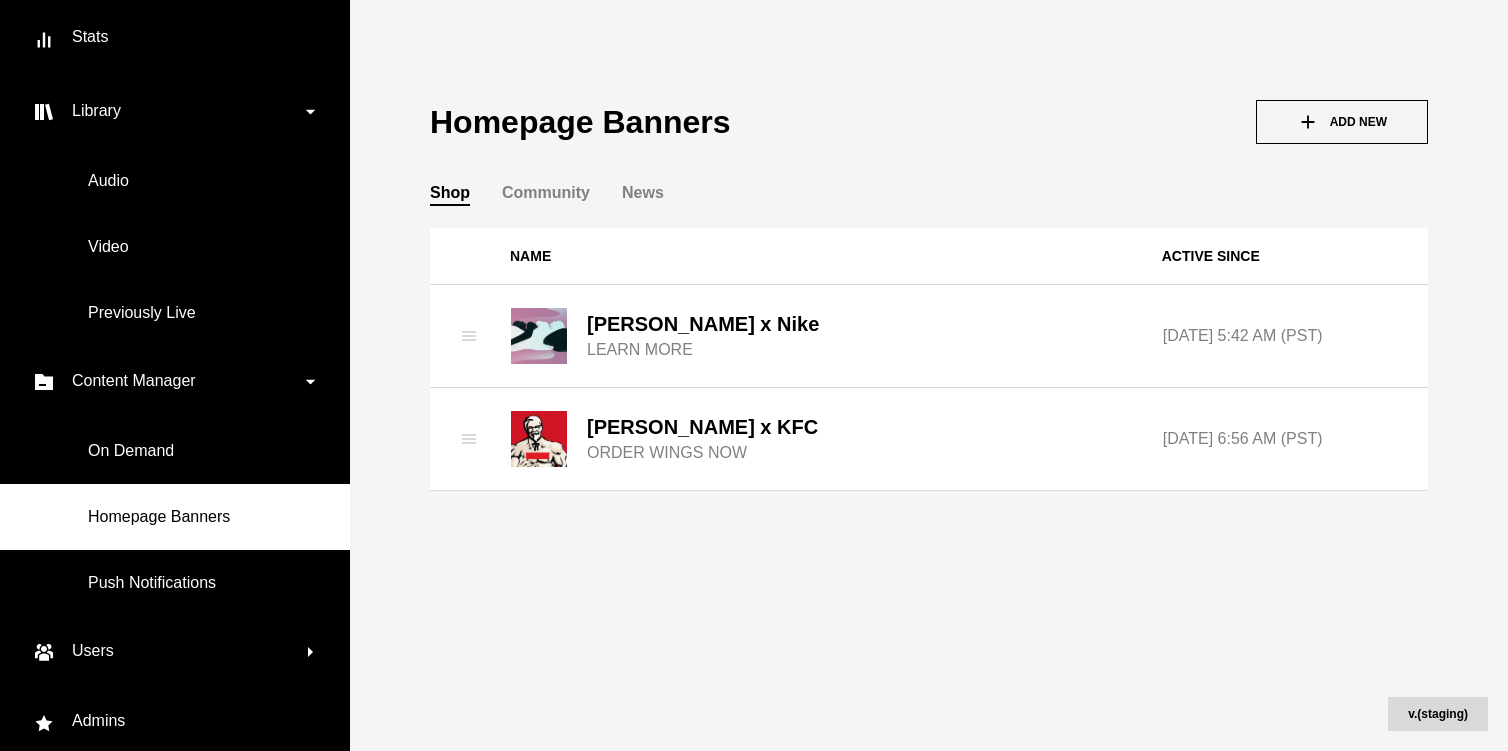 click on "Homepage Banners Add New Shop Community News More Name Active since Barry's x Nike LEARN MORE 3/29/2021, 5:42 AM (PST) Barry's x KFC ORDER WINGS NOW 3/29/2021, 6:56 AM (PST)" at bounding box center [929, 375] 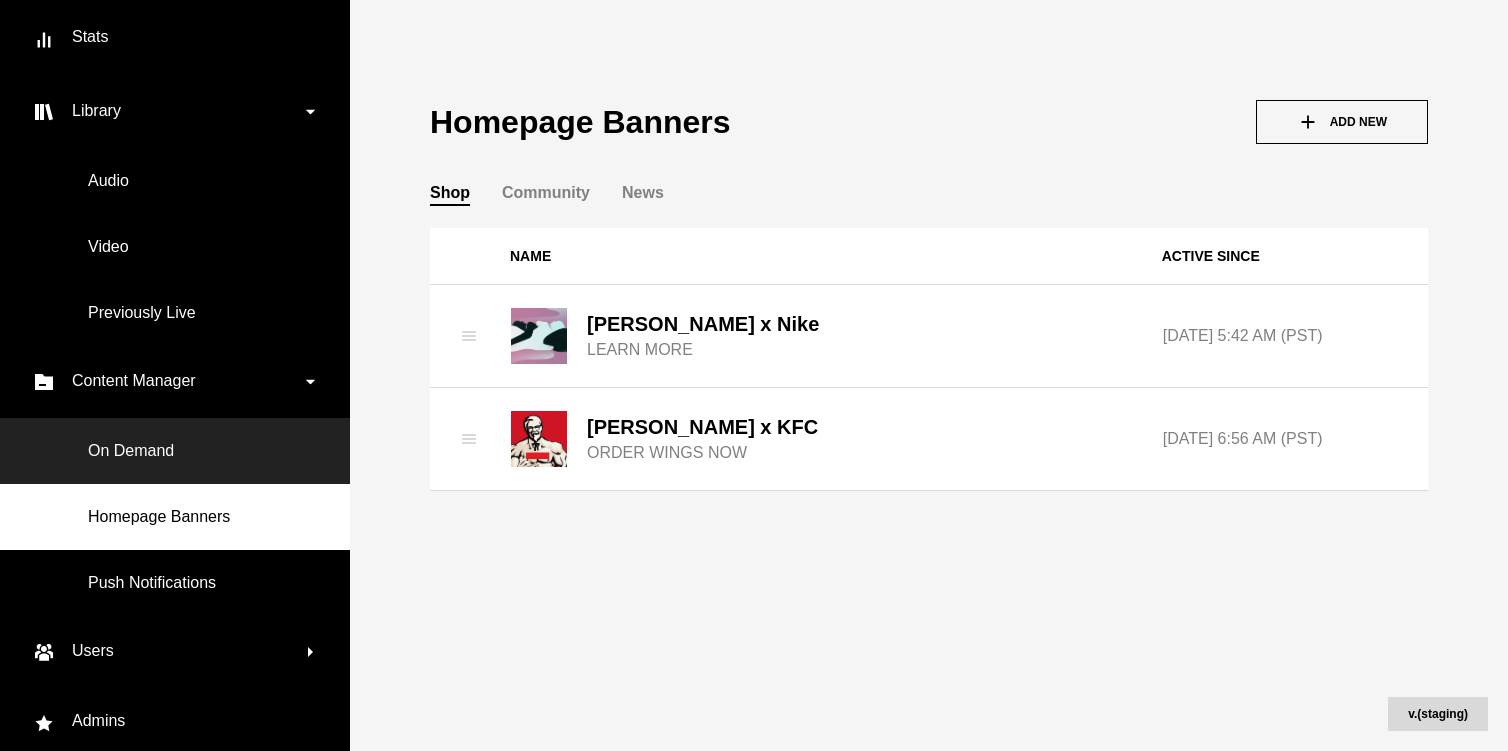 click on "On Demand" at bounding box center (175, 451) 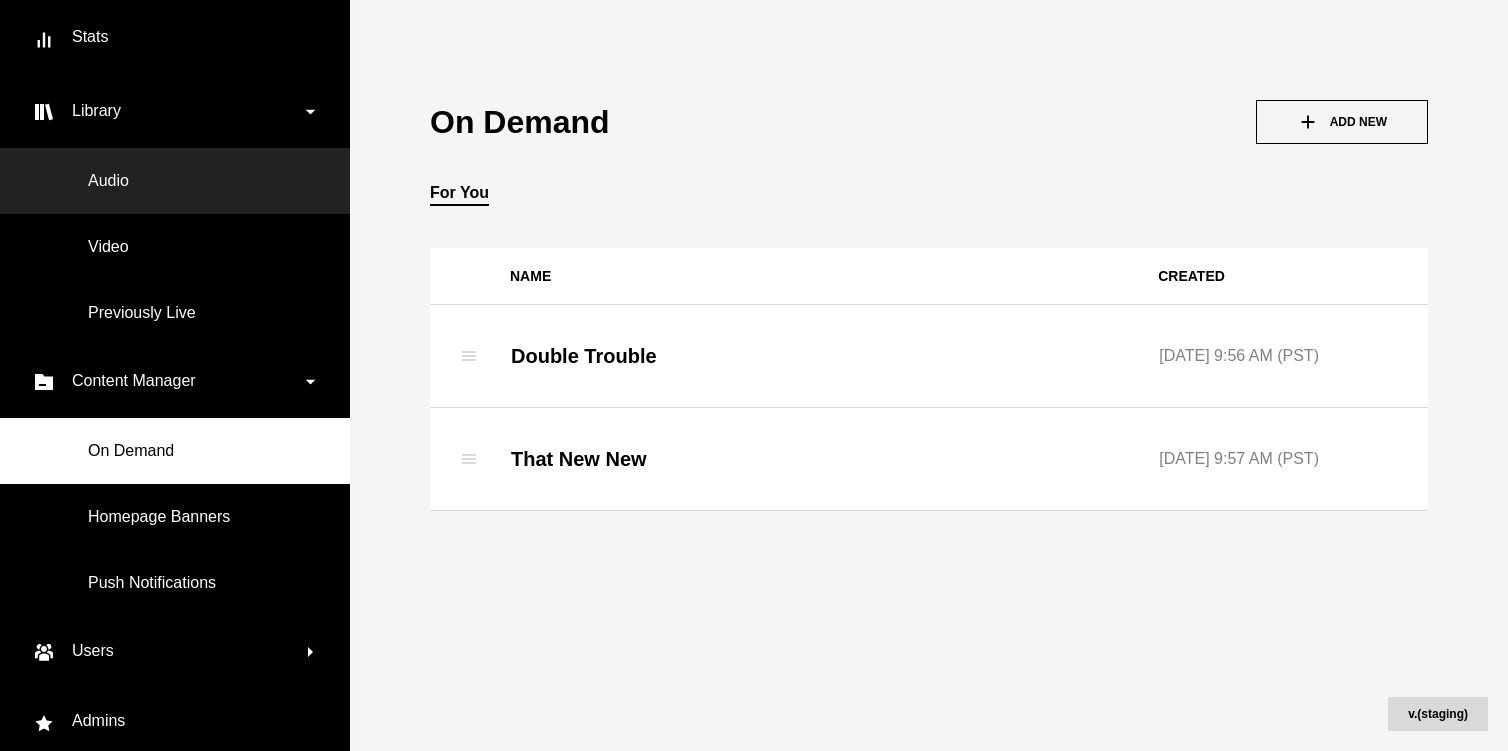 click on "Audio" at bounding box center [175, 181] 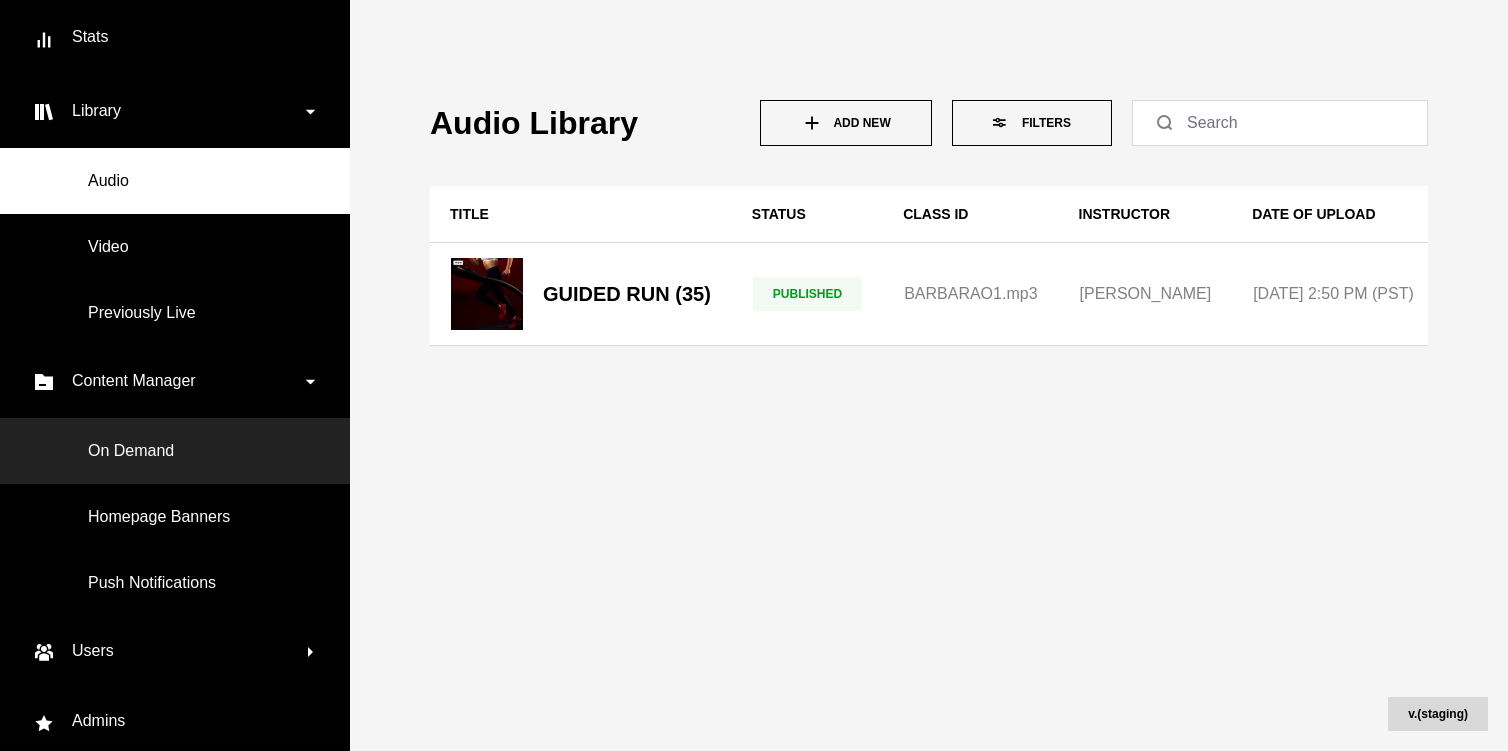 click on "On Demand" at bounding box center (175, 451) 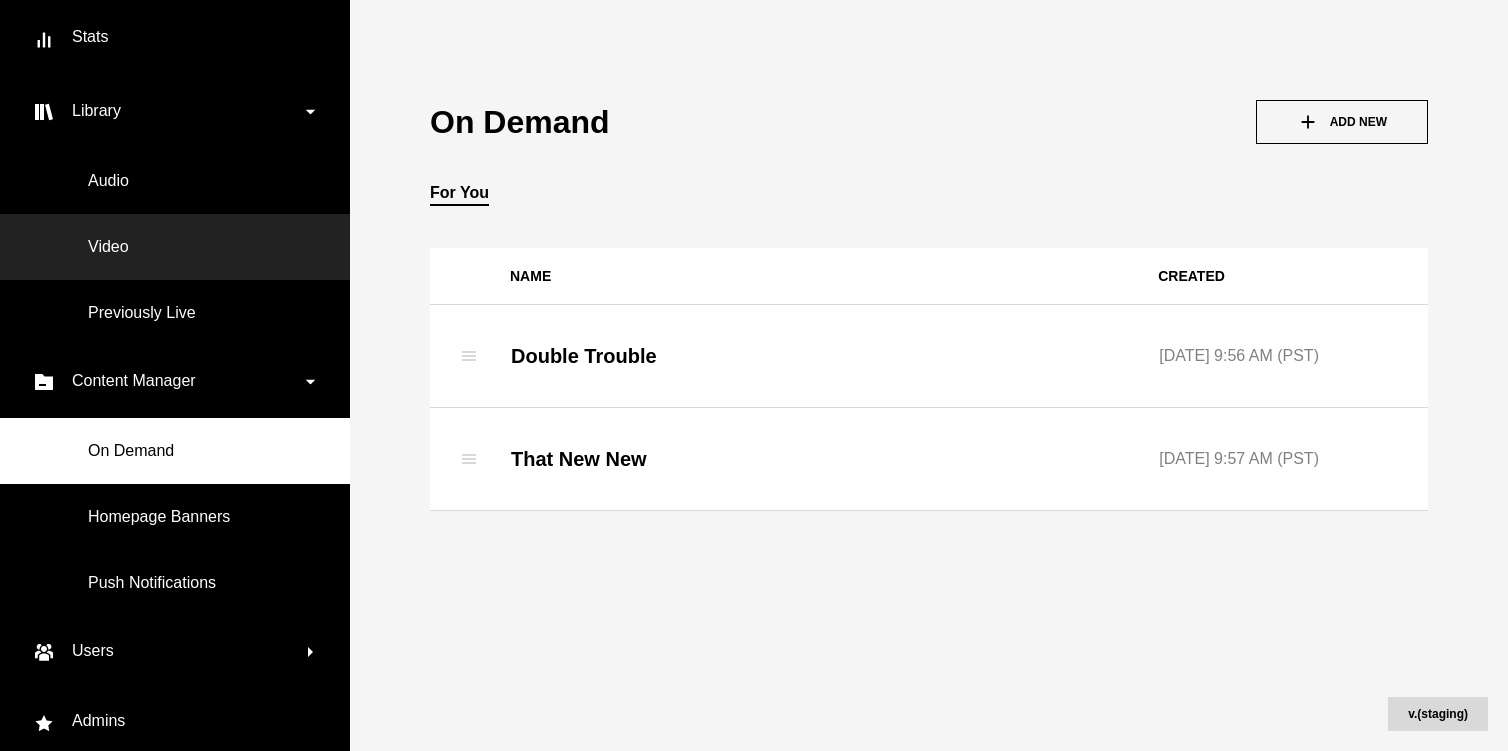 click on "Video" at bounding box center (175, 247) 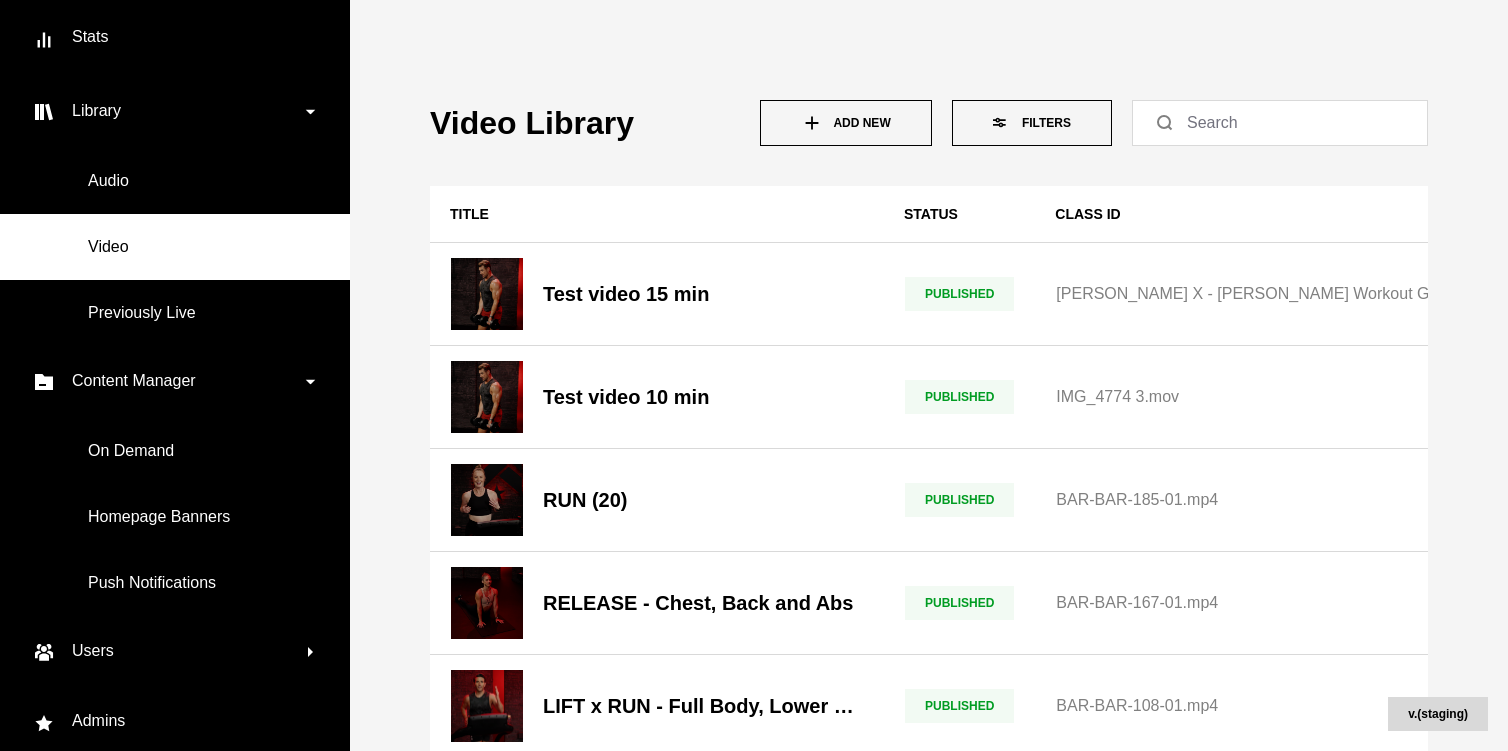 click on "Add New" at bounding box center [846, 123] 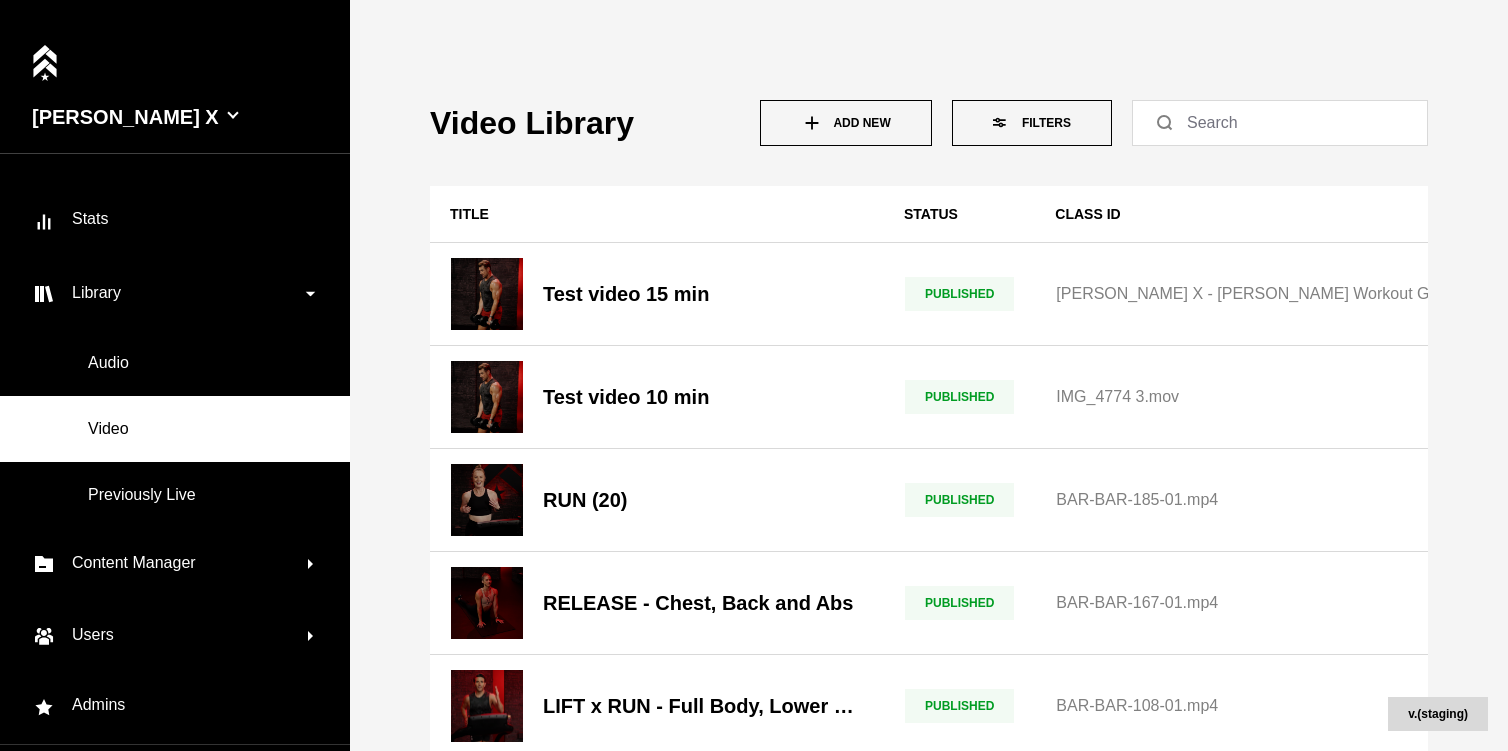 click on "Add New" at bounding box center [846, 123] 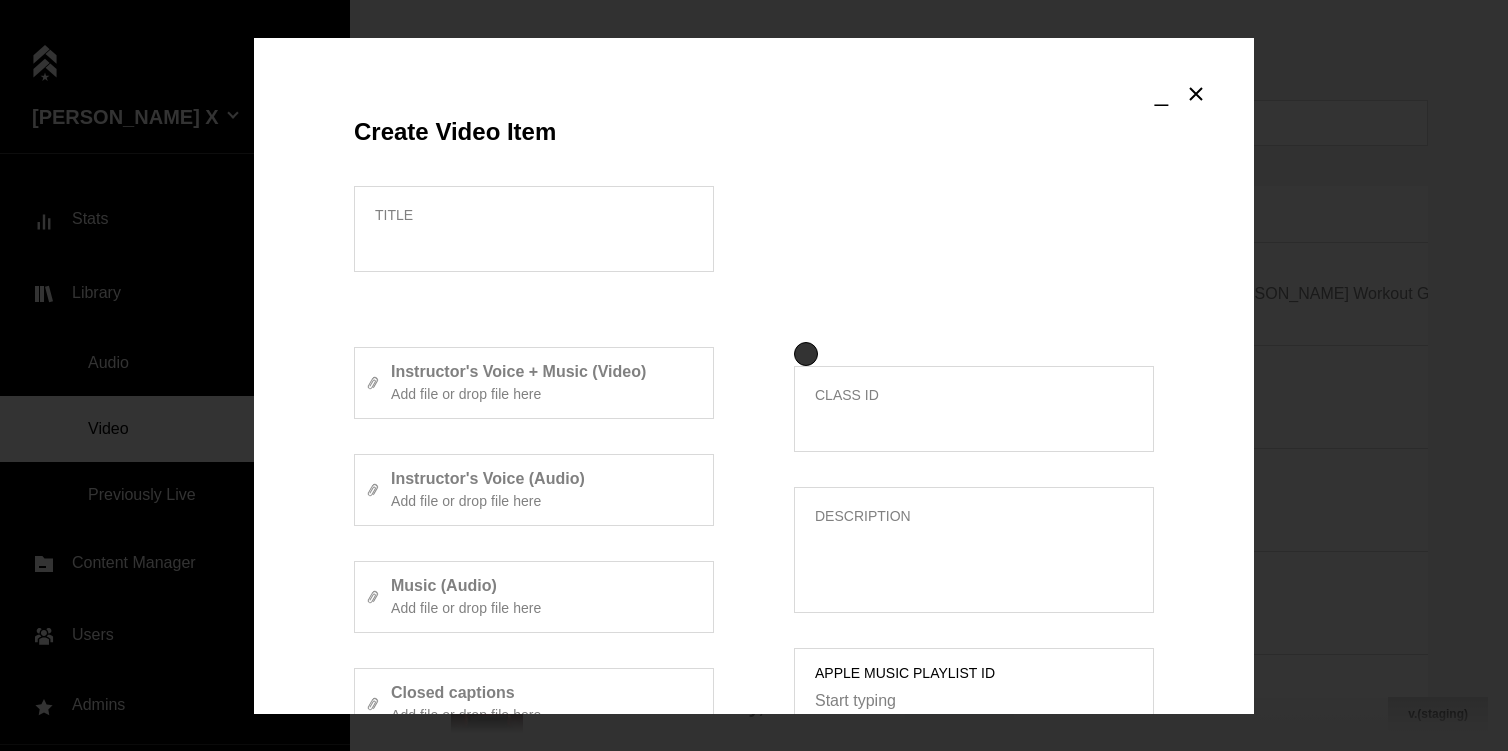 click at bounding box center [806, 354] 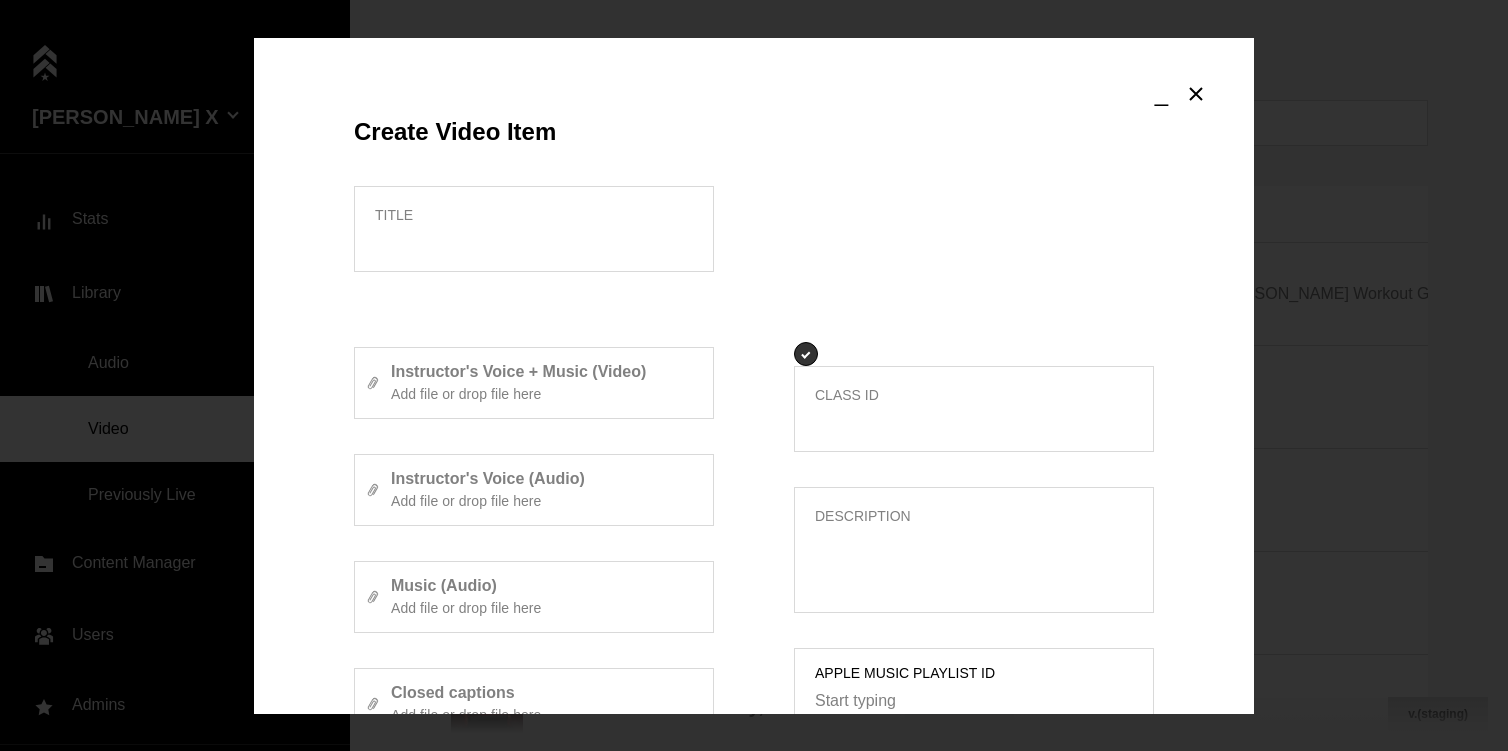 click at bounding box center [806, 354] 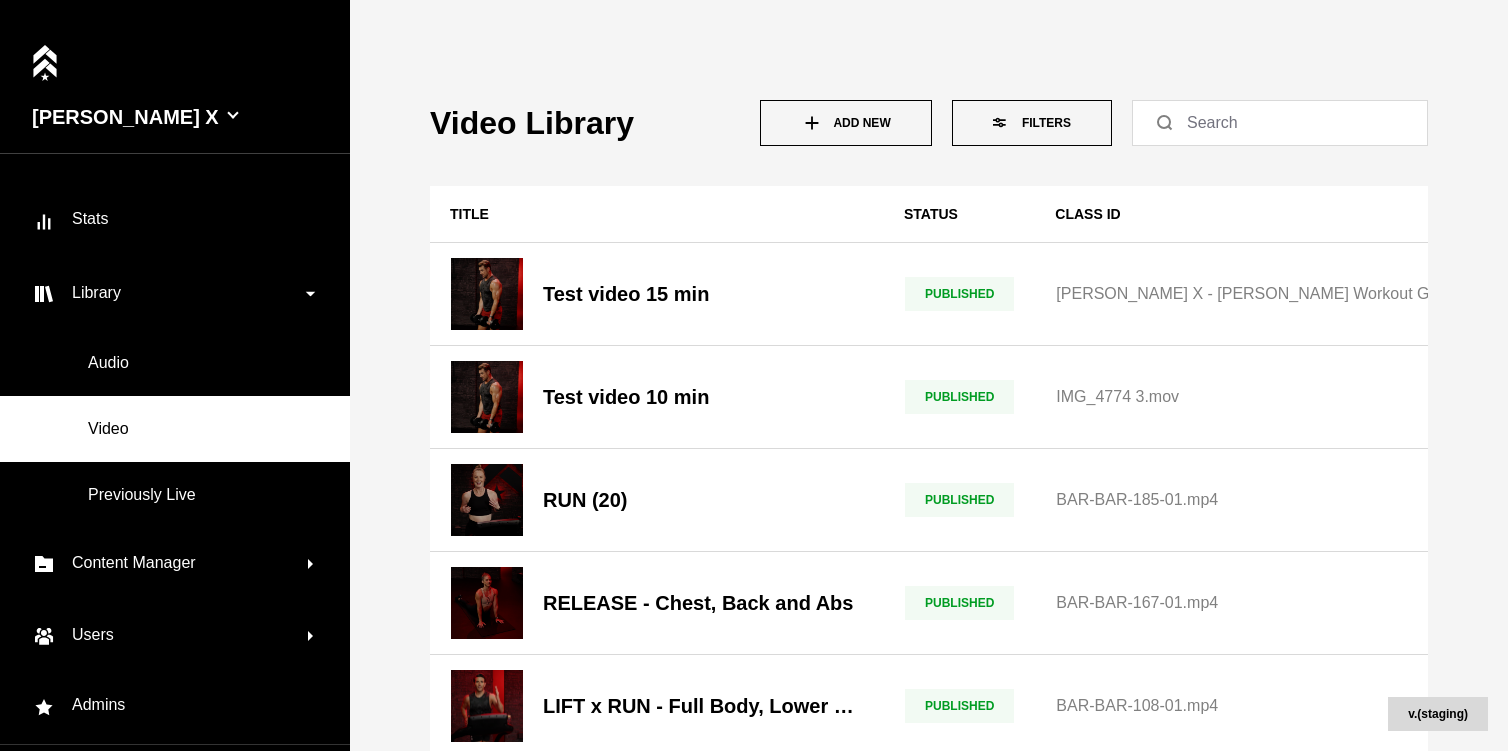 click on "Add New" at bounding box center (846, 123) 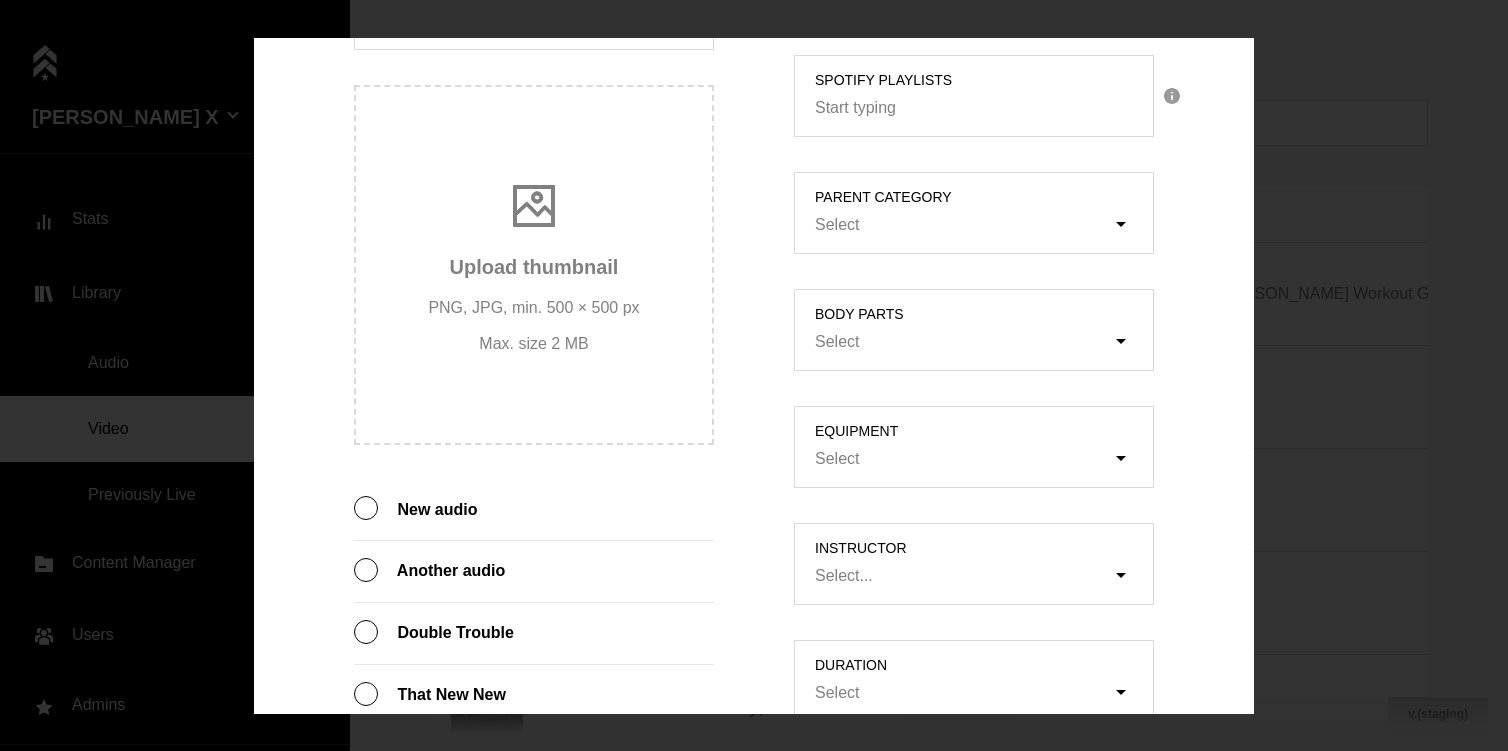 scroll, scrollTop: 885, scrollLeft: 0, axis: vertical 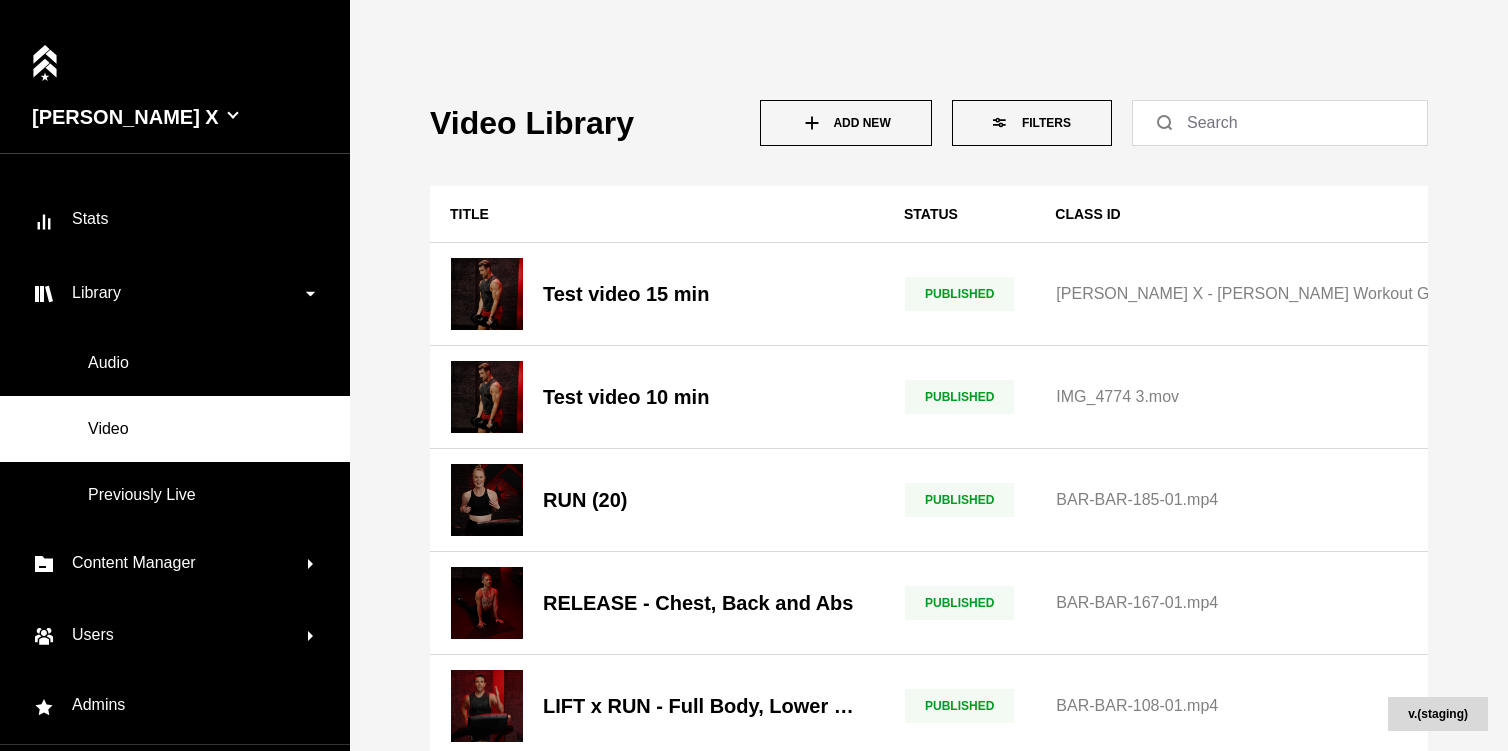 click on "Add New" at bounding box center (846, 123) 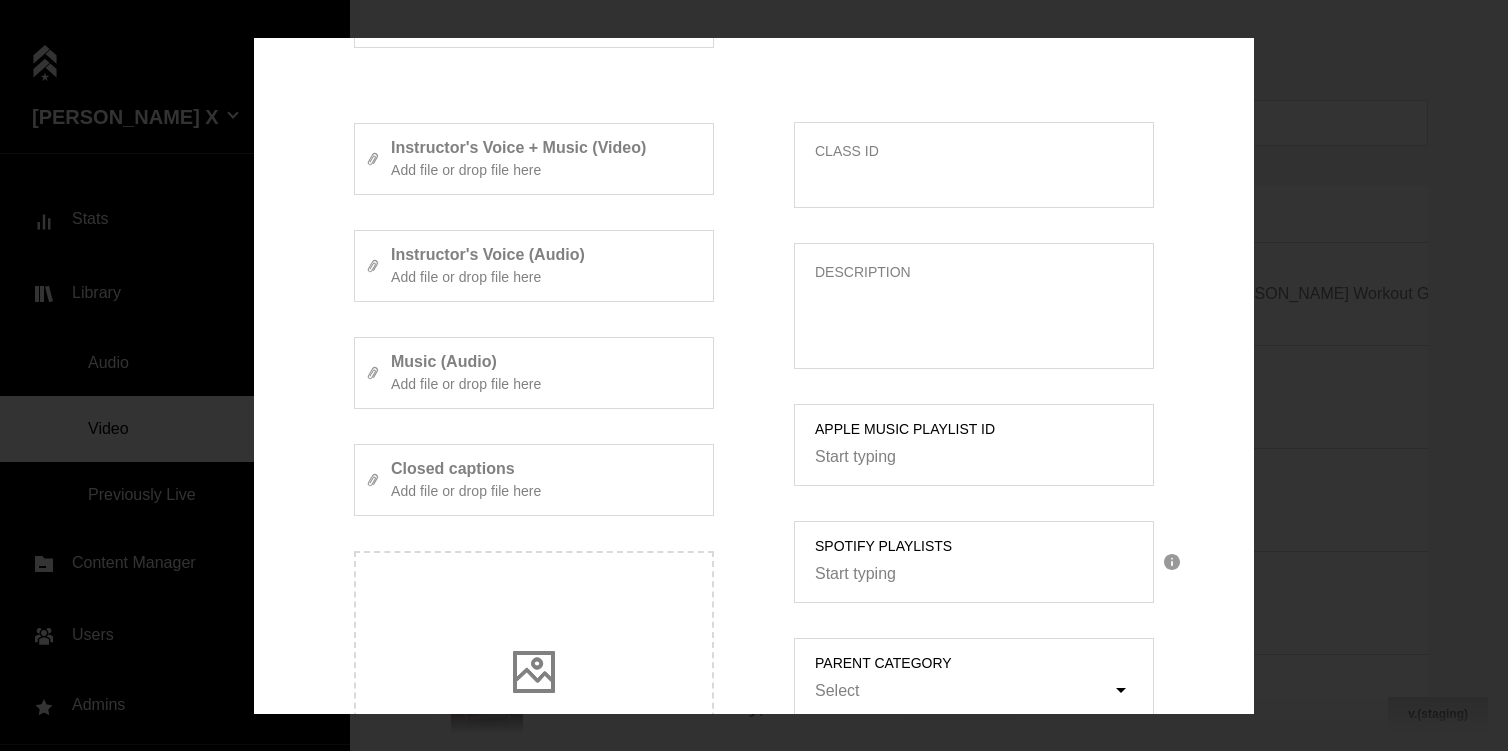 scroll, scrollTop: 0, scrollLeft: 0, axis: both 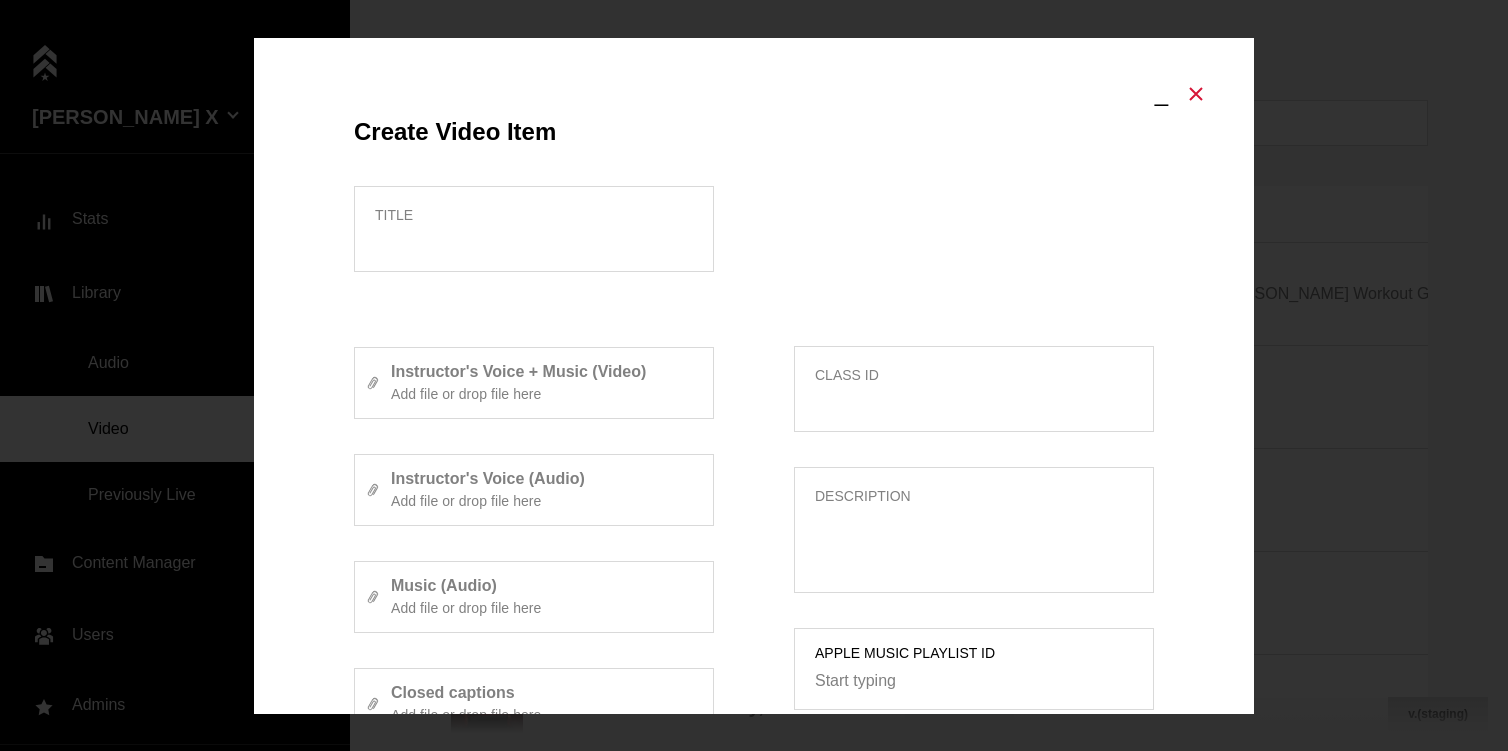 click 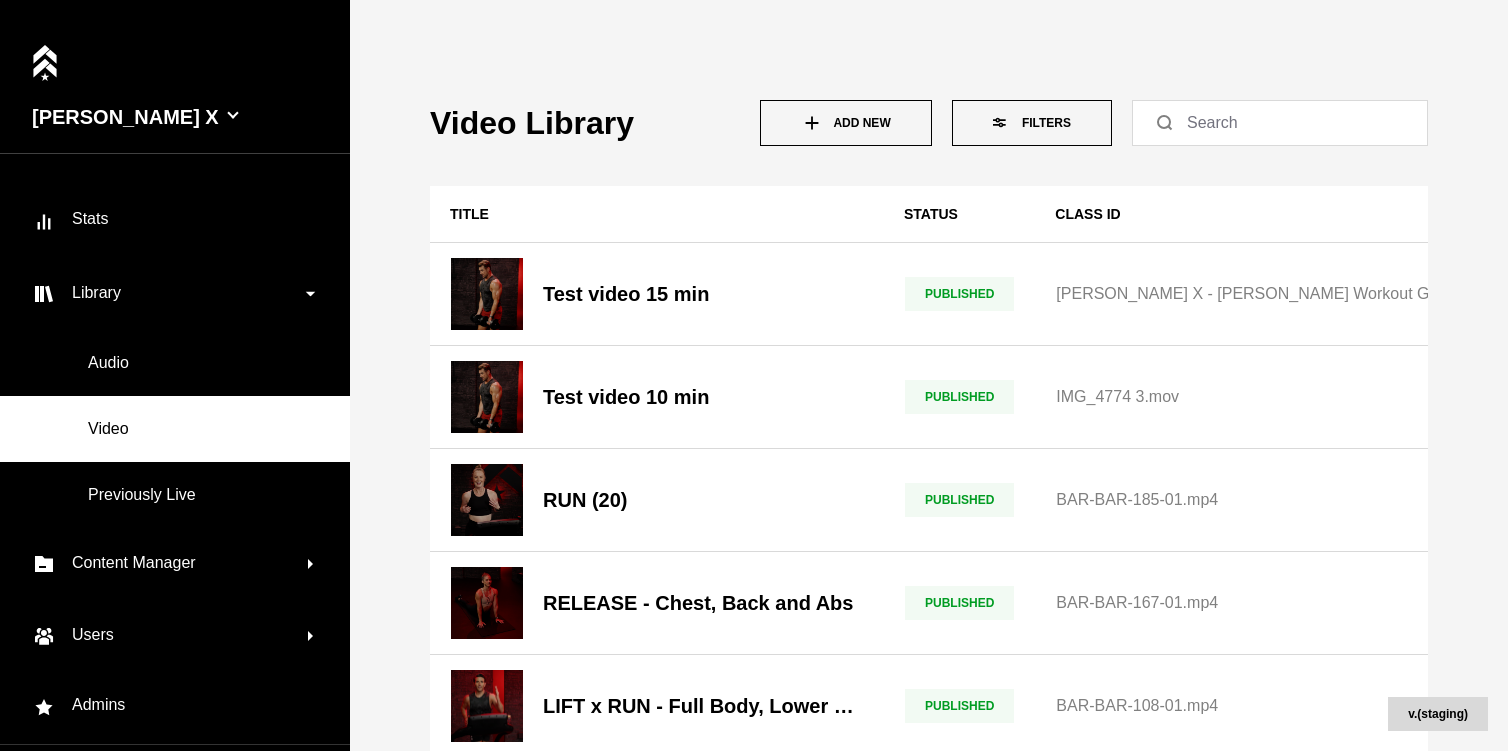 click on "Add New" at bounding box center [846, 123] 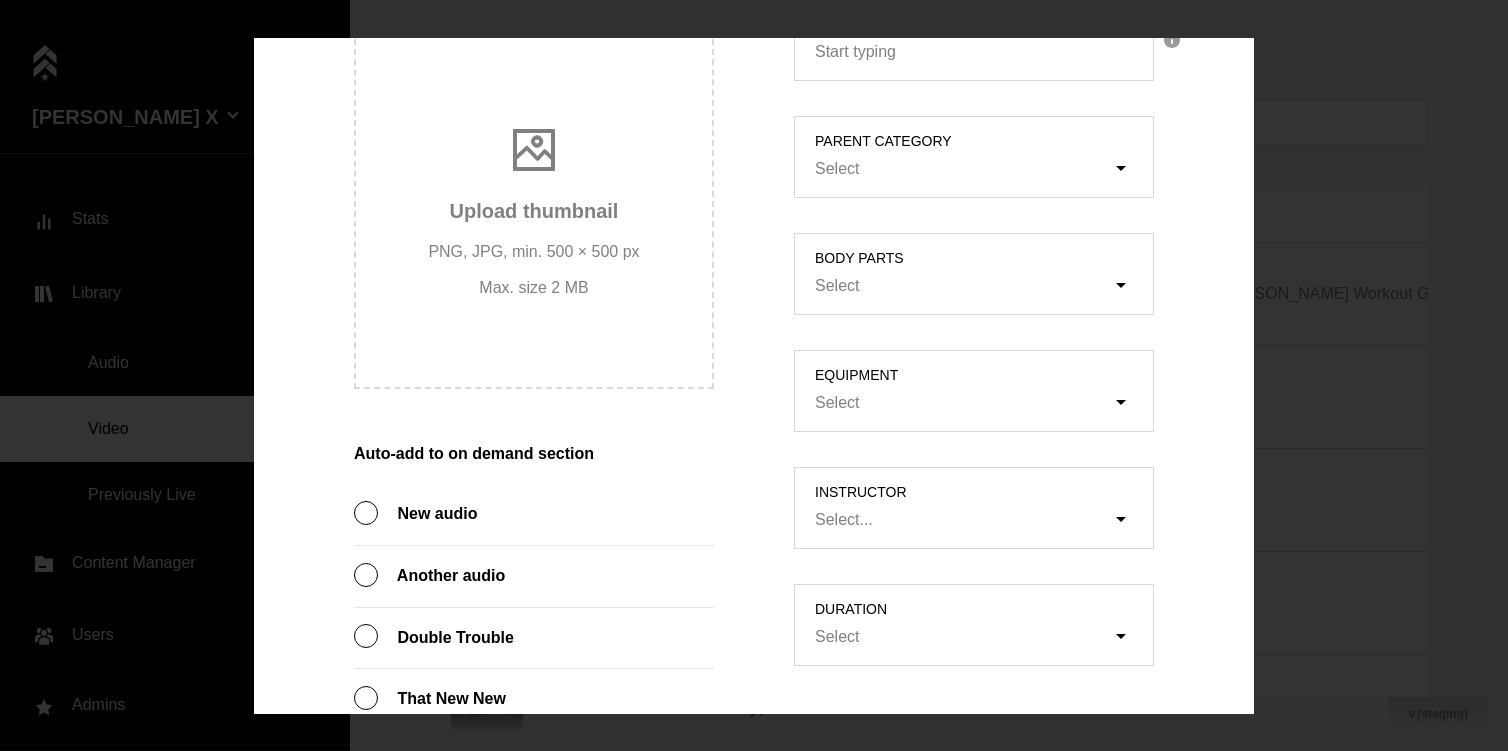 scroll, scrollTop: 913, scrollLeft: 0, axis: vertical 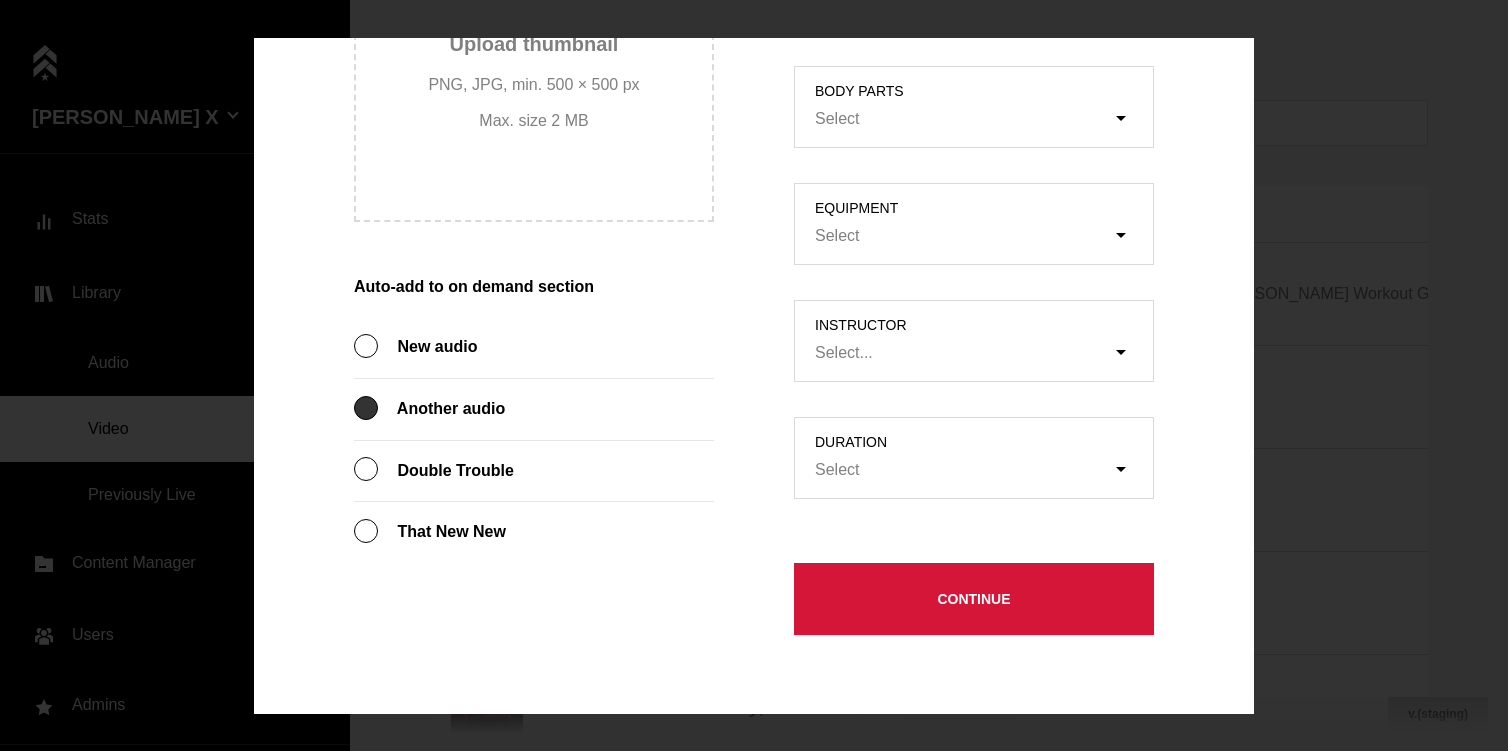 click at bounding box center (366, 408) 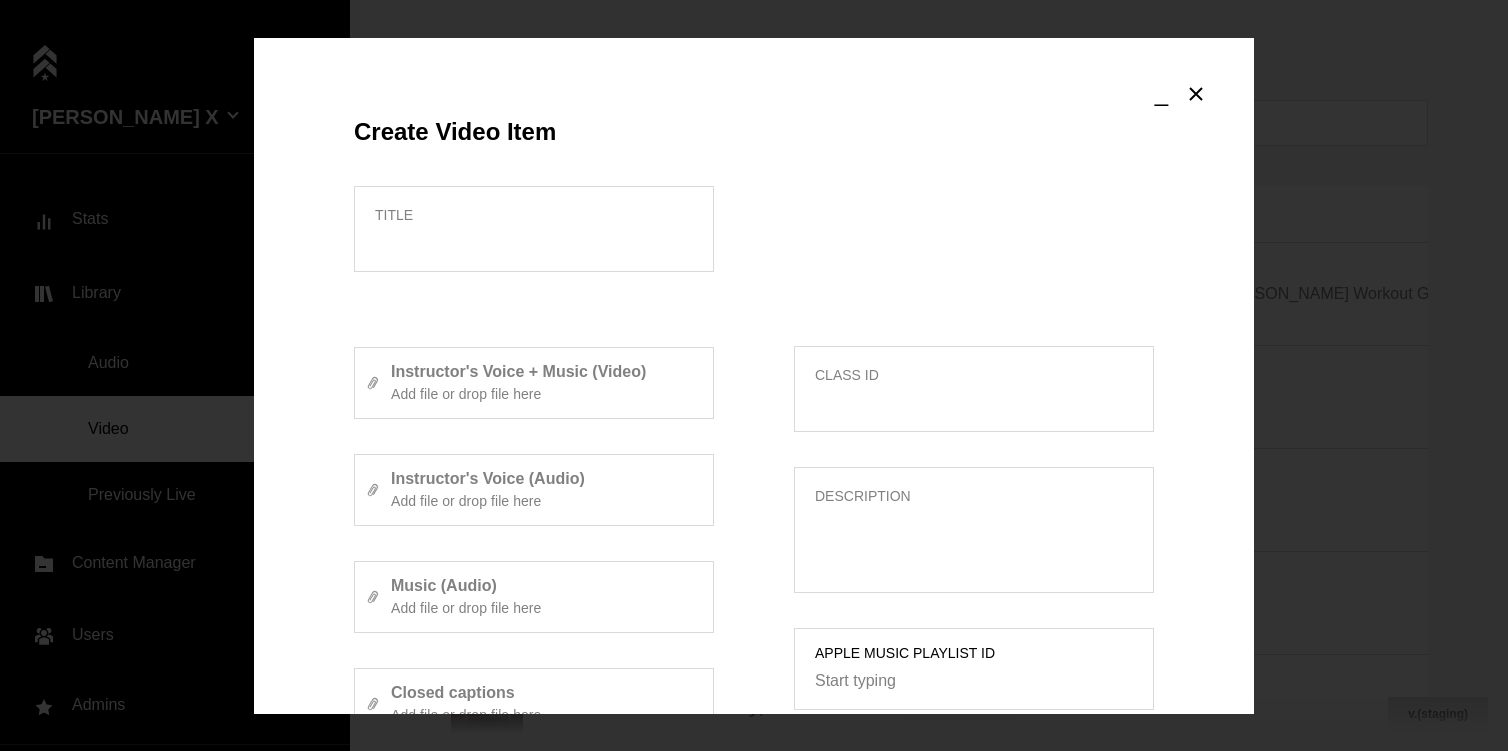 scroll, scrollTop: 913, scrollLeft: 0, axis: vertical 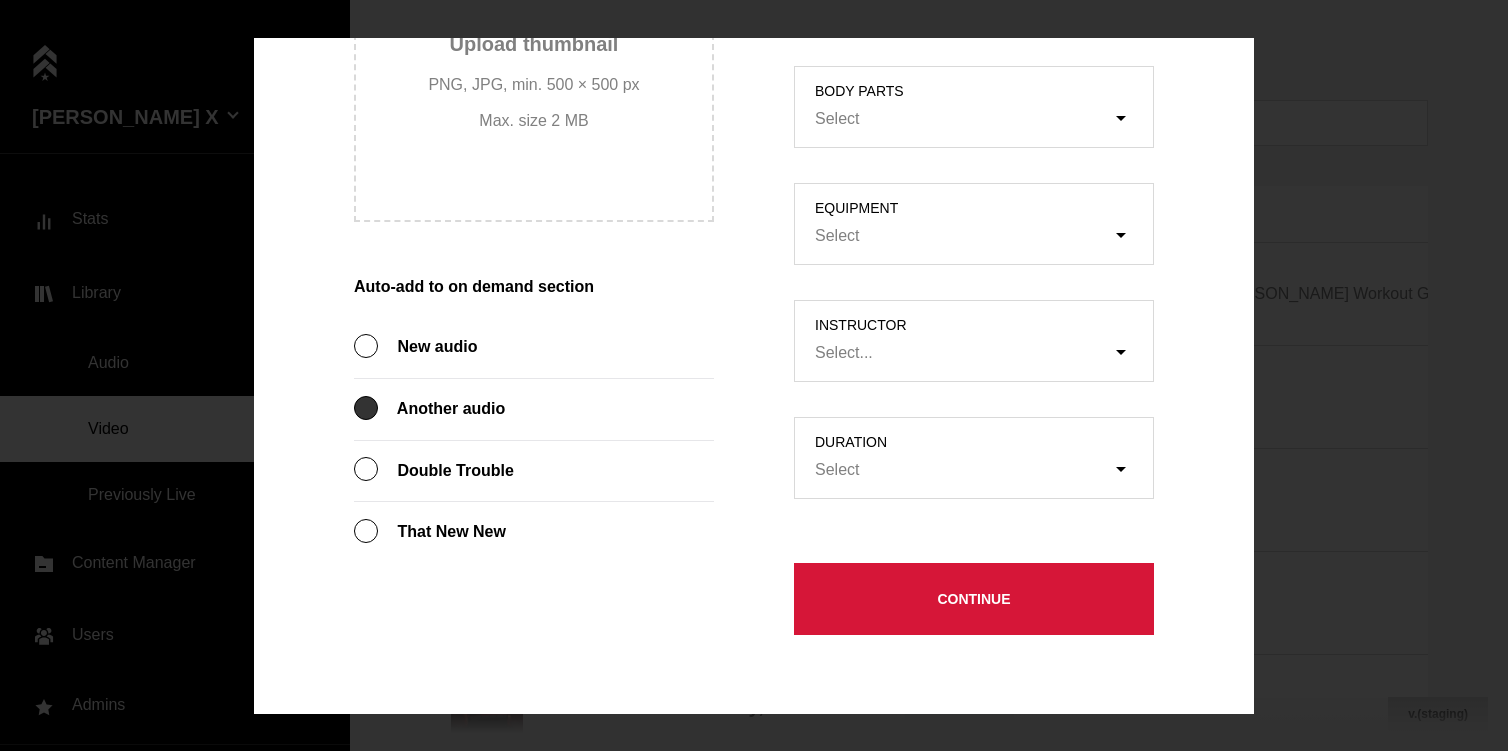 click at bounding box center [366, 408] 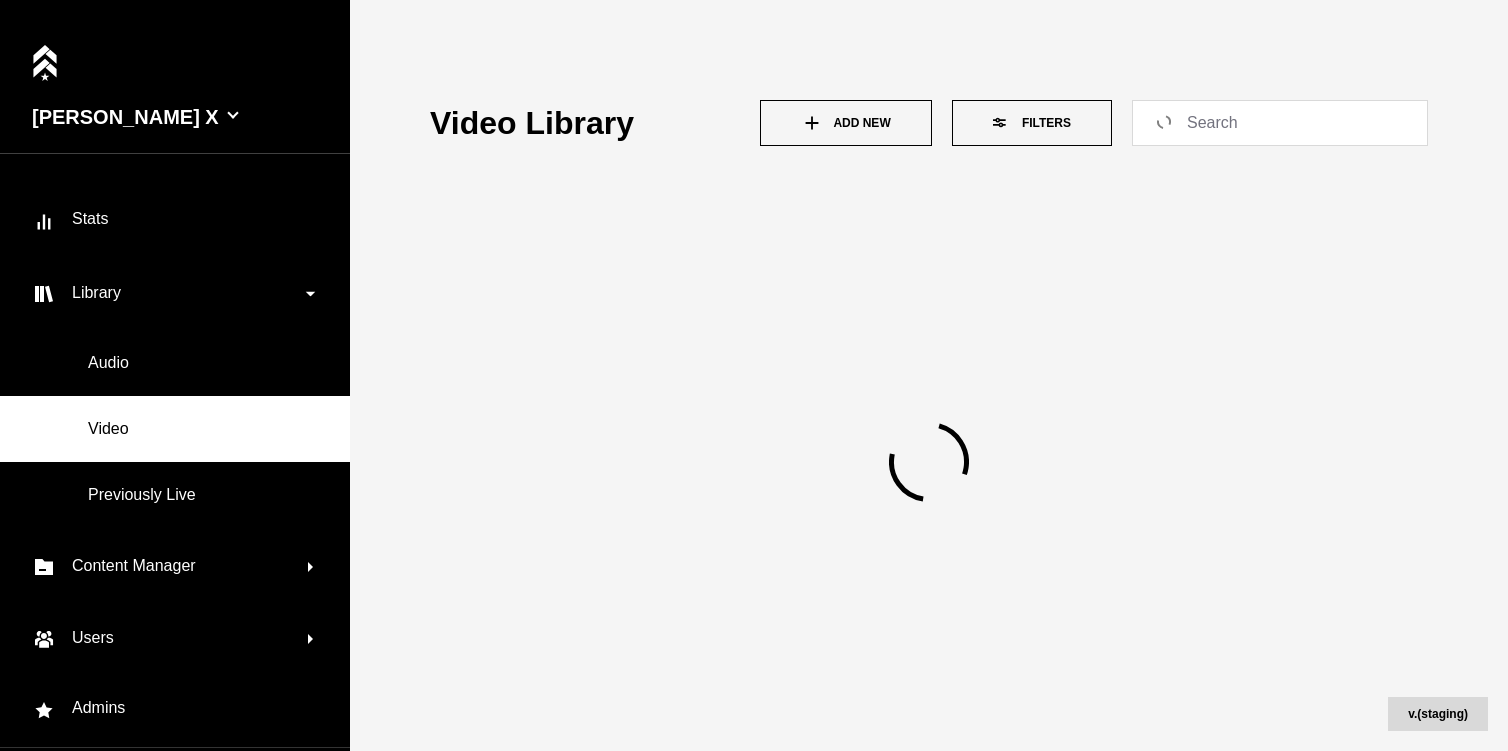 scroll, scrollTop: 0, scrollLeft: 0, axis: both 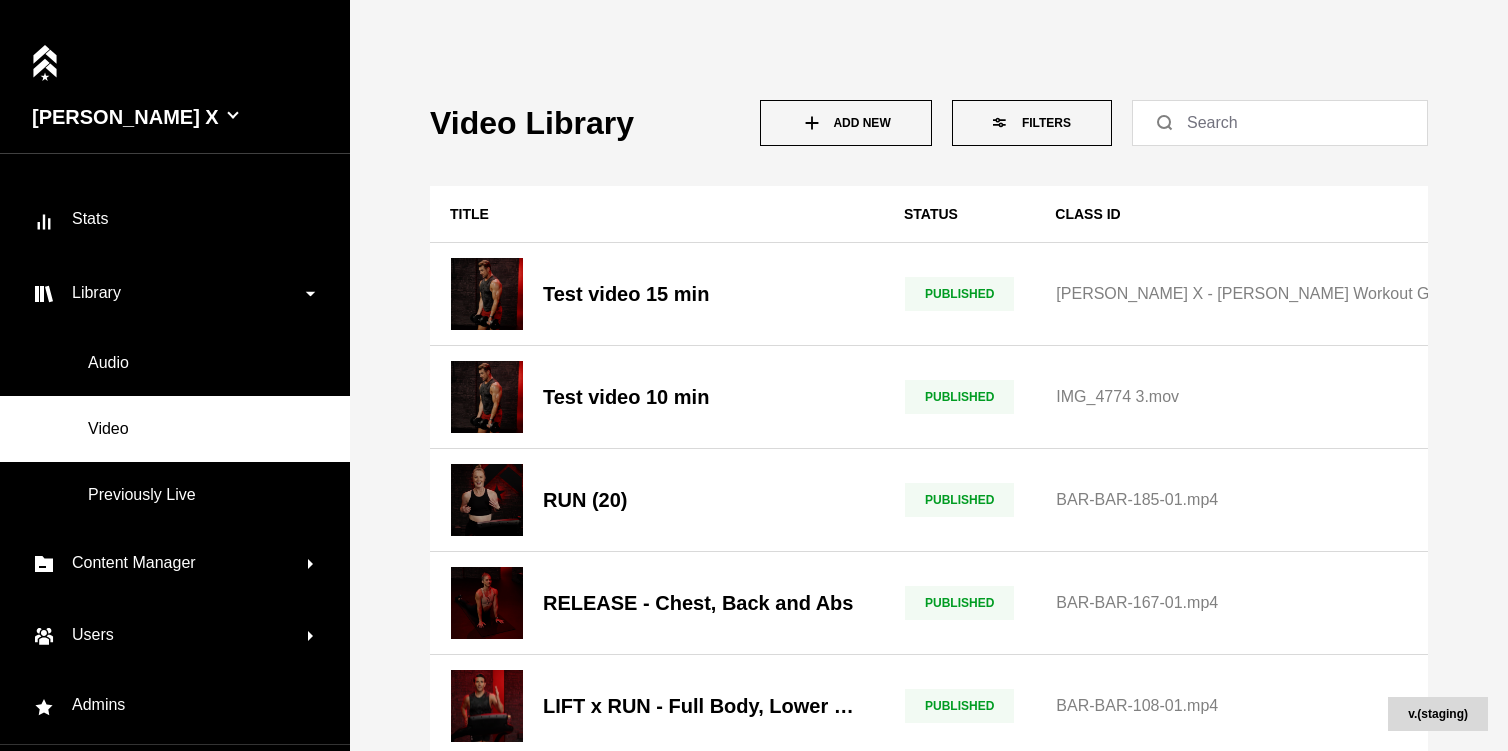 click on "Add New" at bounding box center [846, 123] 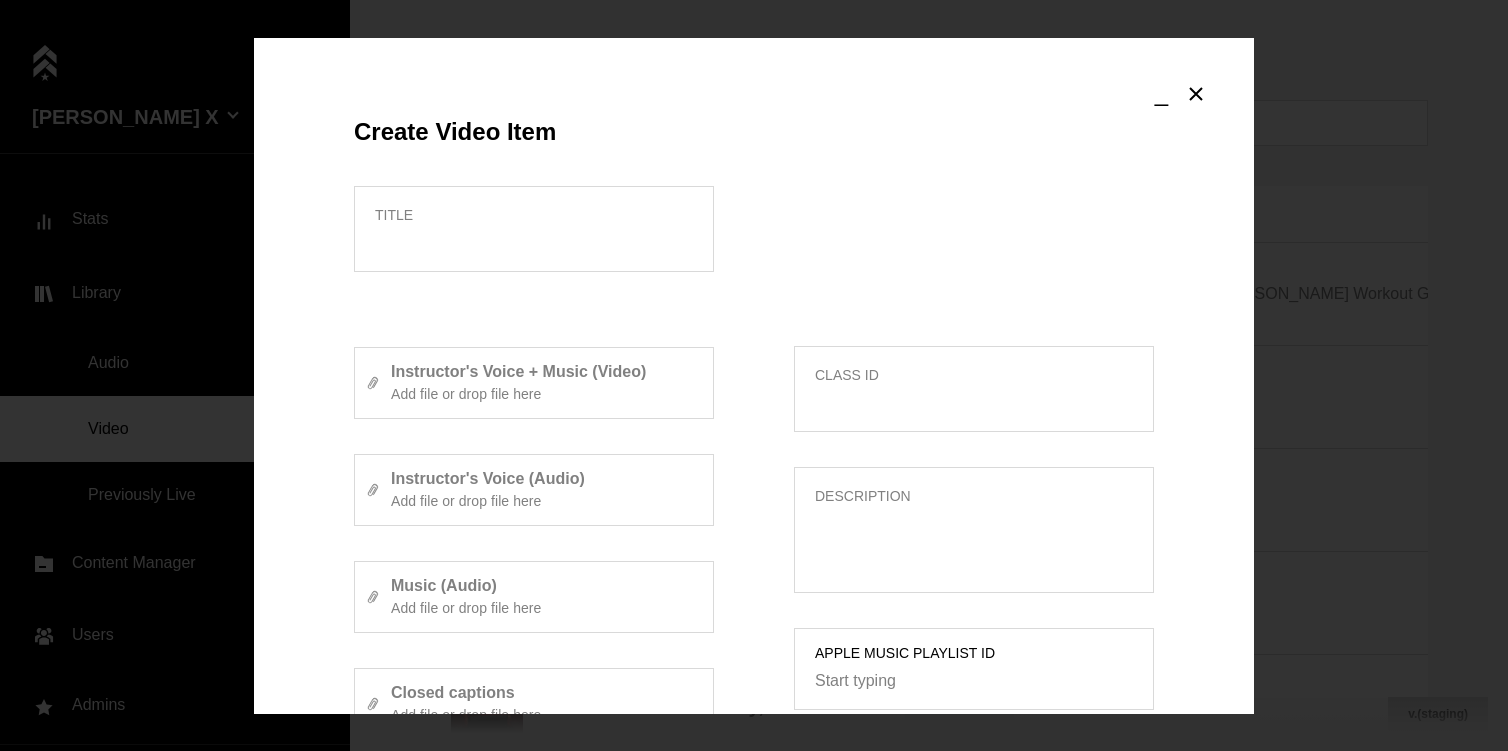 scroll, scrollTop: 913, scrollLeft: 0, axis: vertical 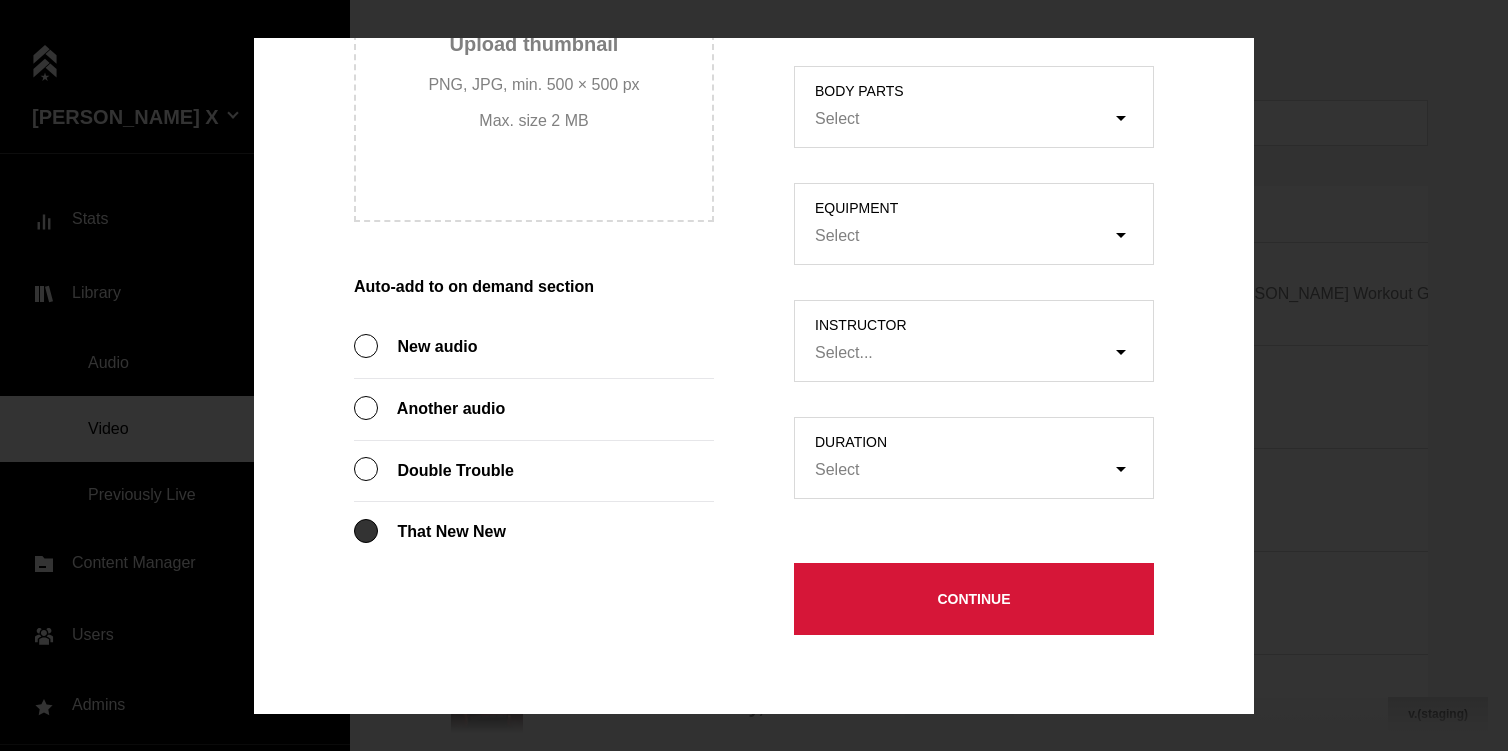click at bounding box center (366, 531) 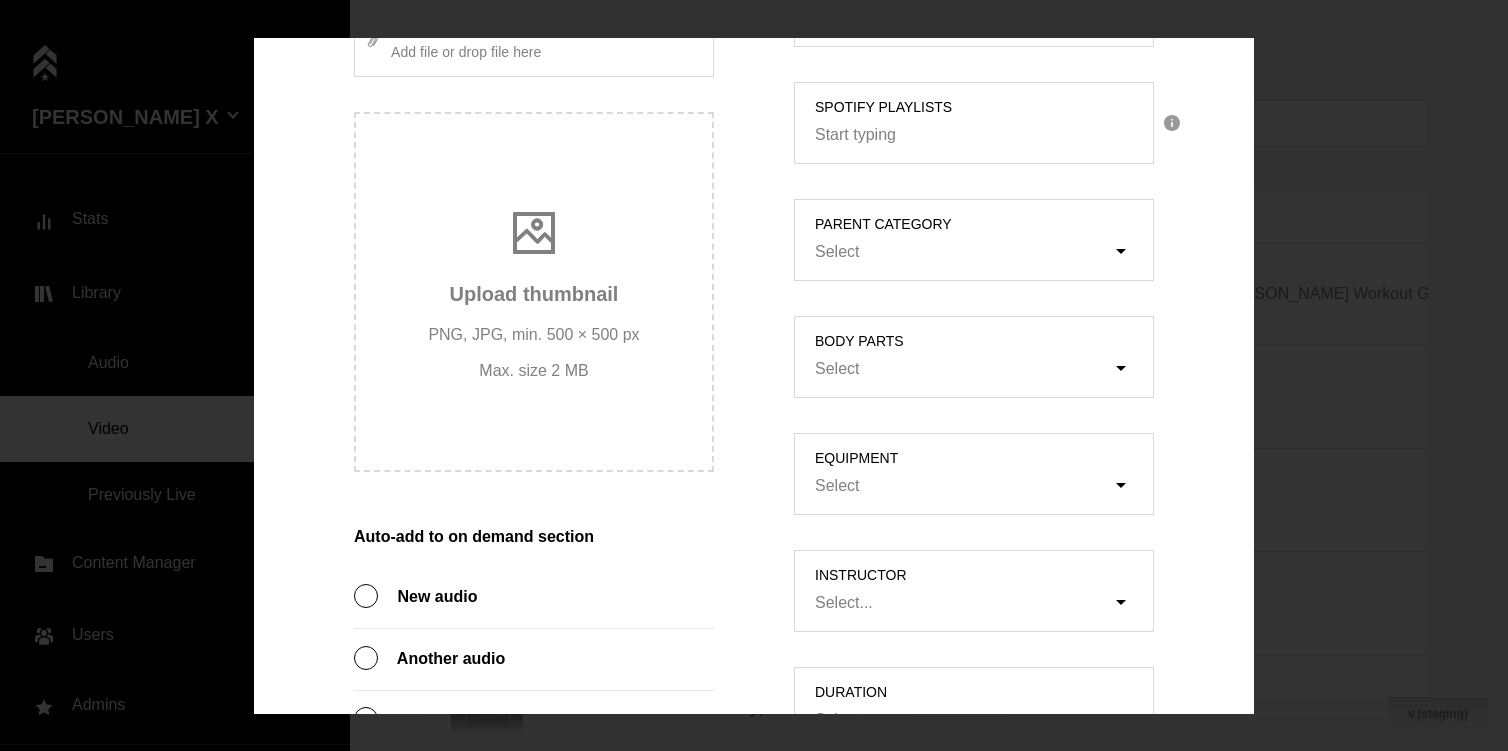 scroll, scrollTop: 913, scrollLeft: 0, axis: vertical 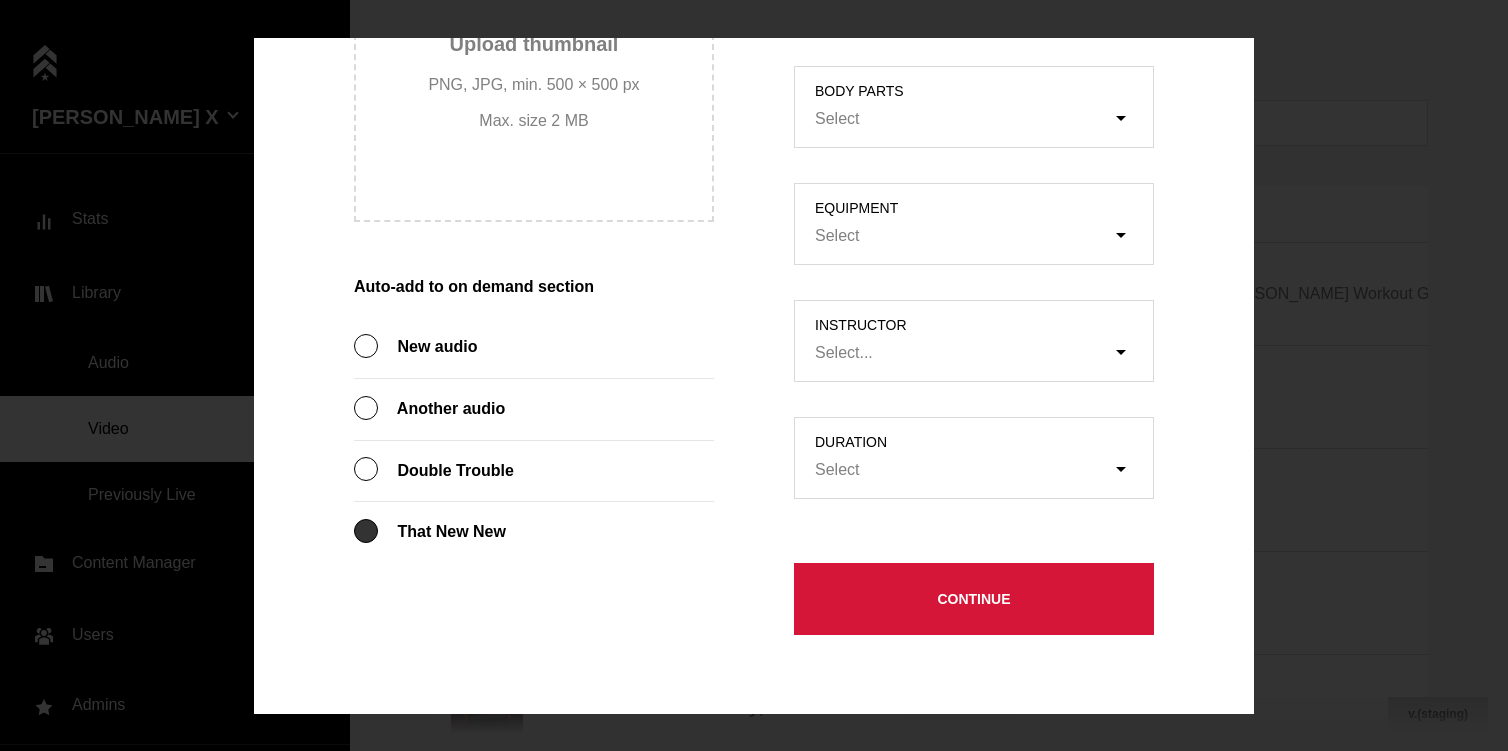 click at bounding box center [366, 531] 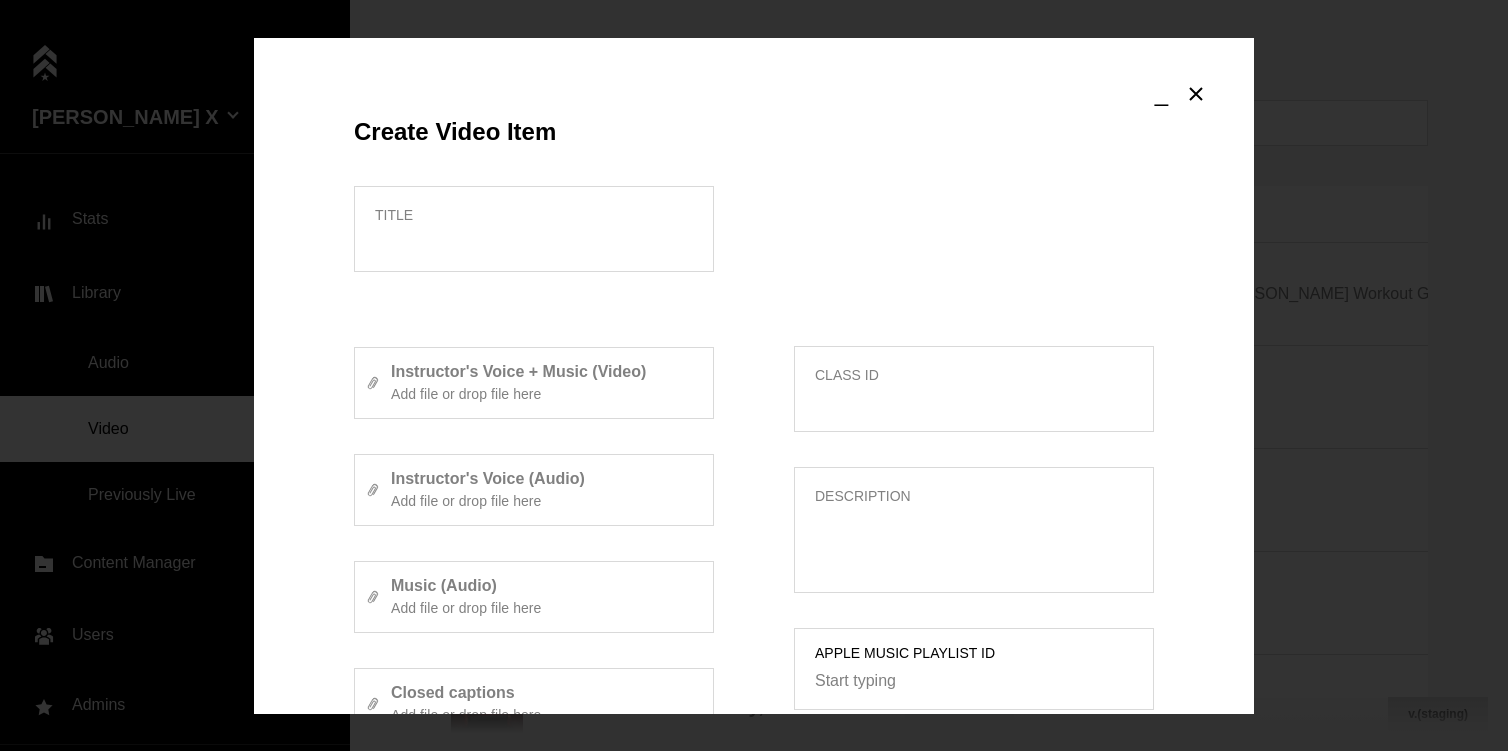 click on "_ Create Video Item Title Instructor's Voice + Music (Video) Add file or drop file here Instructor's Voice (Audio) Add file or drop file here Music (Audio) Add file or drop file here Closed captions Add file or drop file here Upload thumbnail PNG, JPG, min. 500 × 500 px Max. size 2 MB Auto-add to on demand section   New audio   Another audio   Double Trouble   That New New Class ID Description Apple Music Playlist ID Start typing Spotify Playlists Start typing parent category Select Body parts Select Equipment Select instructor Select... duration Select Continue Publish   Publish now   Schedule   Hide Publish now" at bounding box center (754, 375) 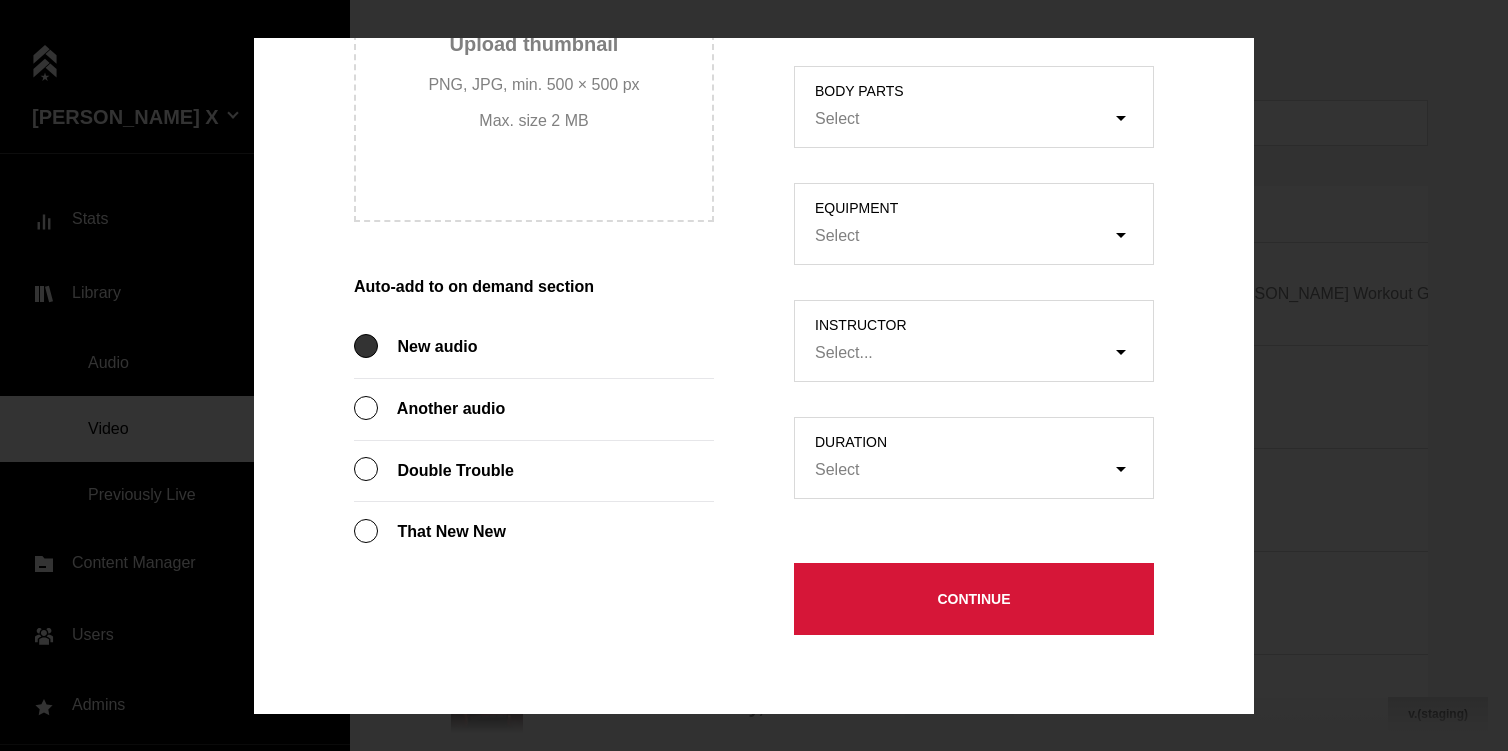 click at bounding box center (366, 346) 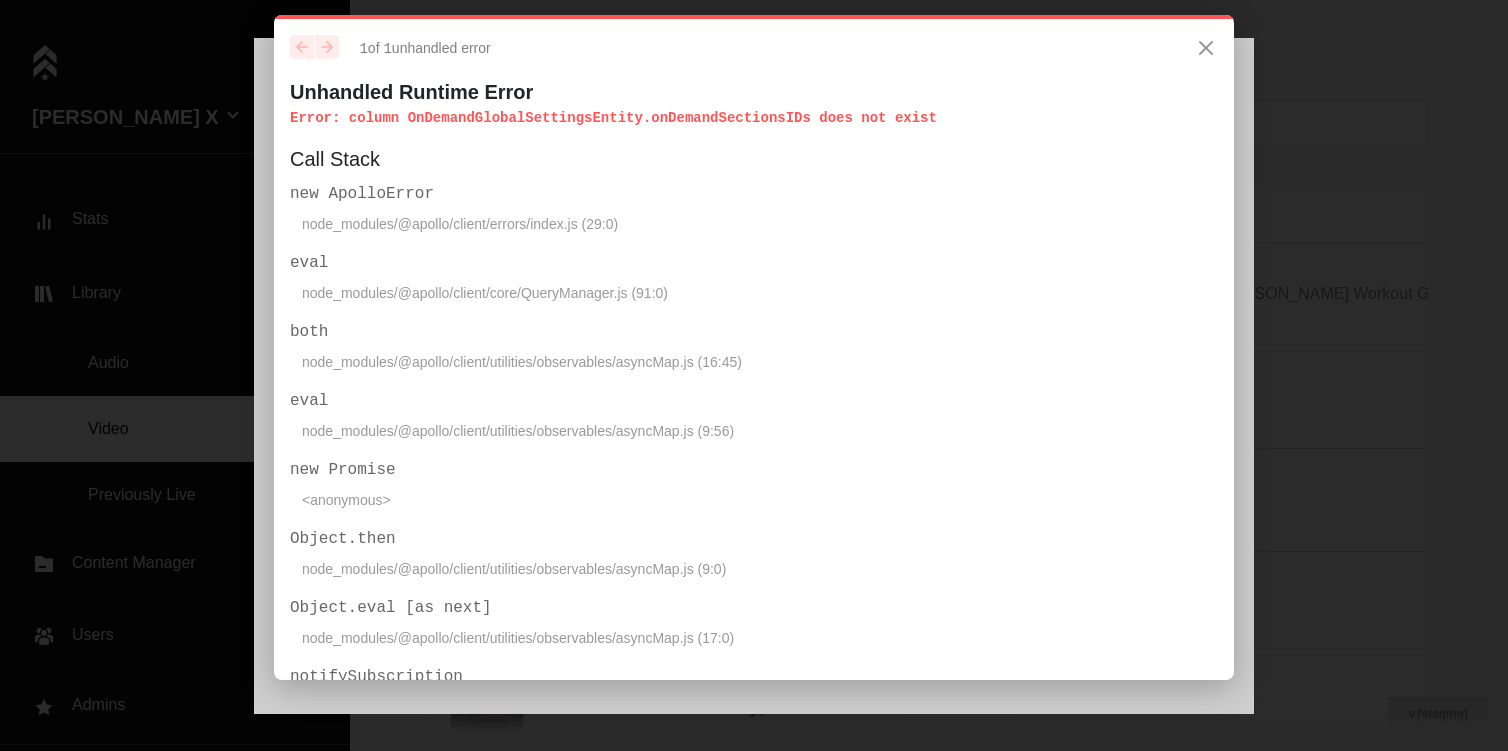 click on "1  of   1  unhandled error Unhandled Runtime Error Error :   column OnDemandGlobalSettingsEntity.onDemandSectionsIDs does not exist" 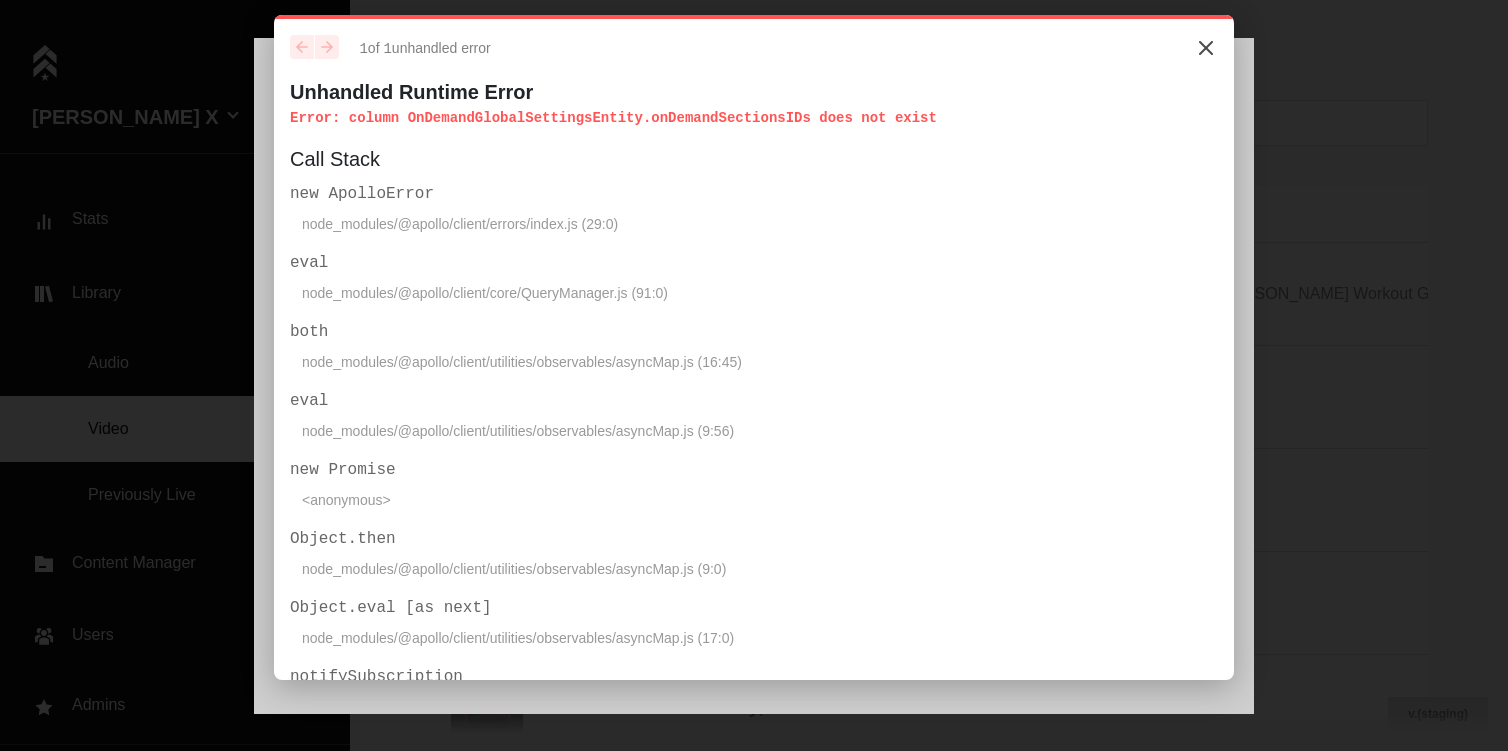 click 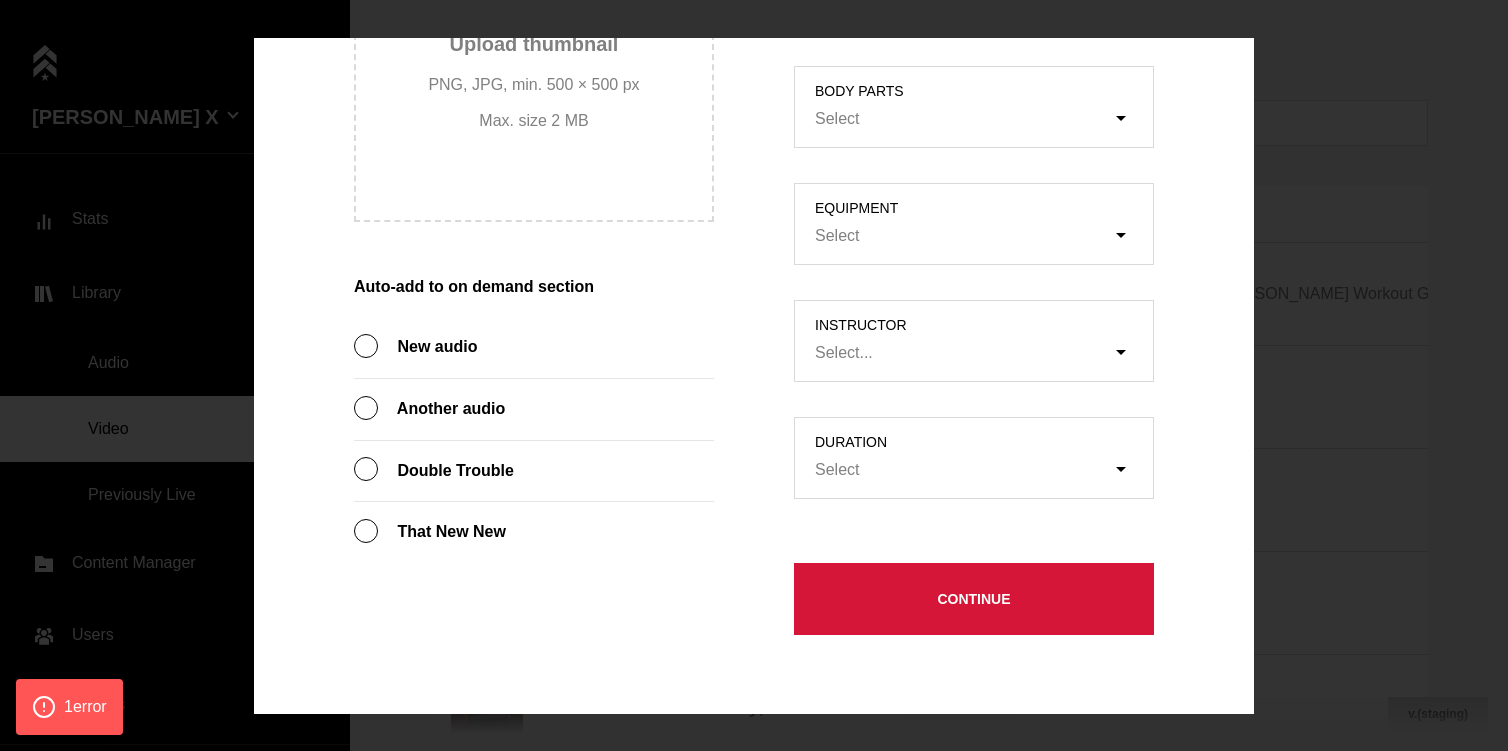 click on "Class ID Description Apple Music Playlist ID Start typing Spotify Playlists Start typing parent category Select Body parts Select Equipment Select instructor Select... duration Select" at bounding box center (974, -82) 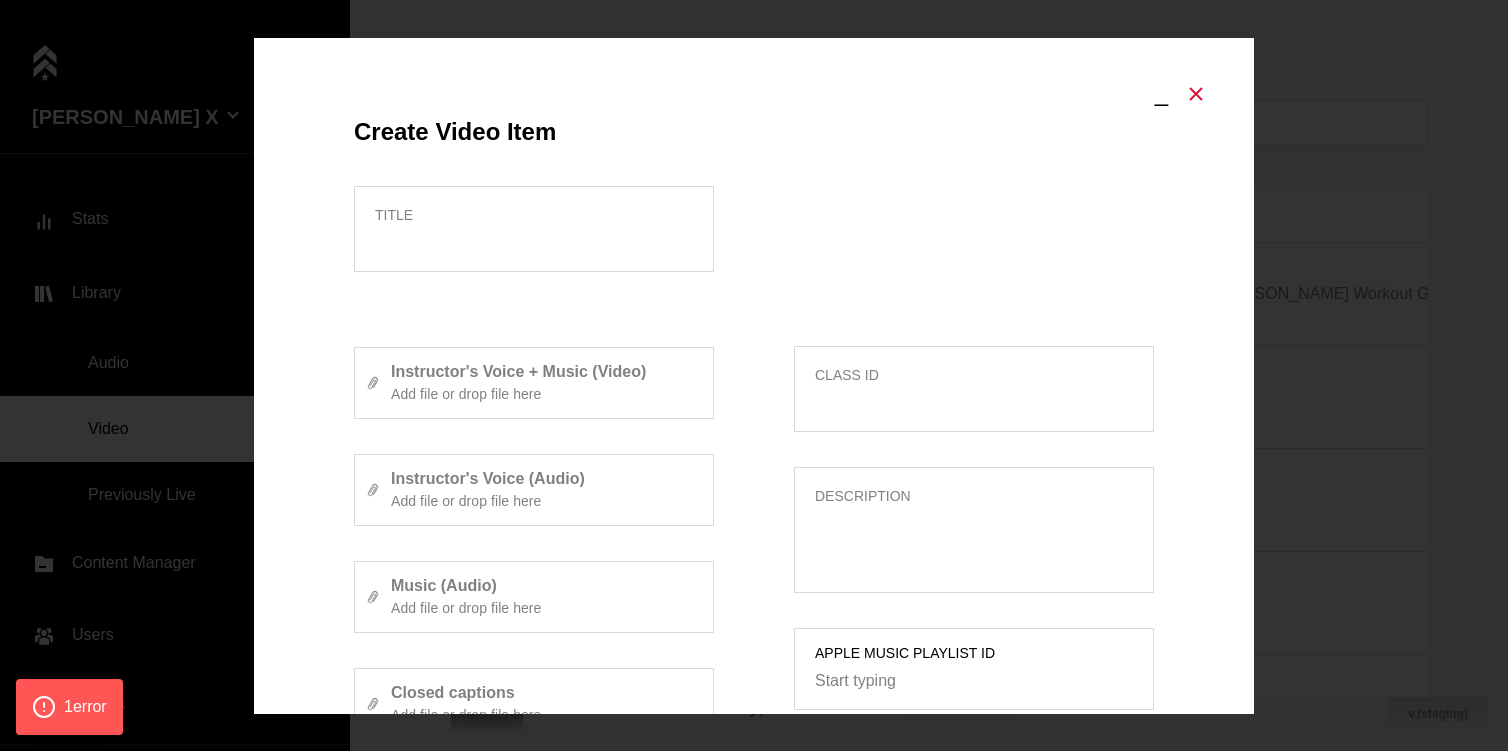 click 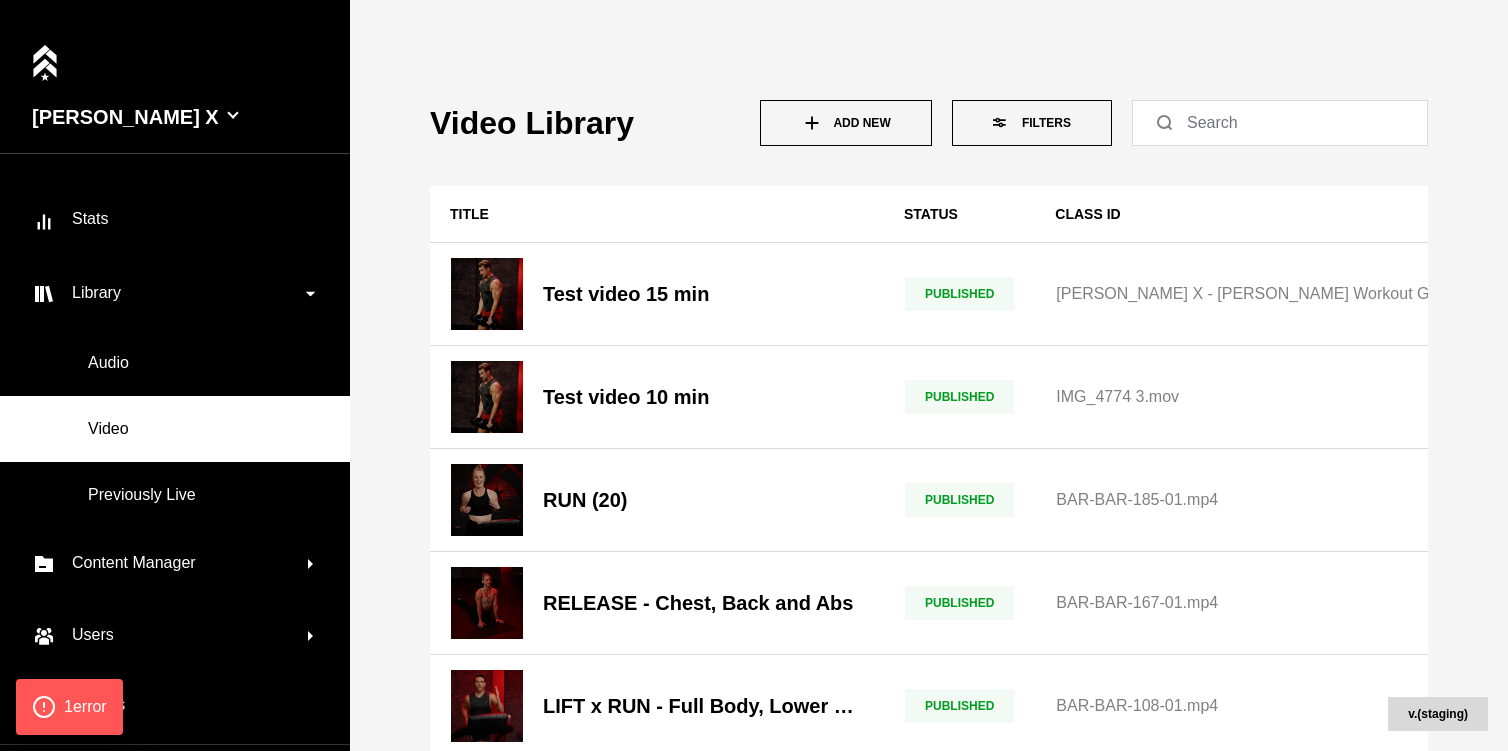 click on "Add New" at bounding box center (846, 123) 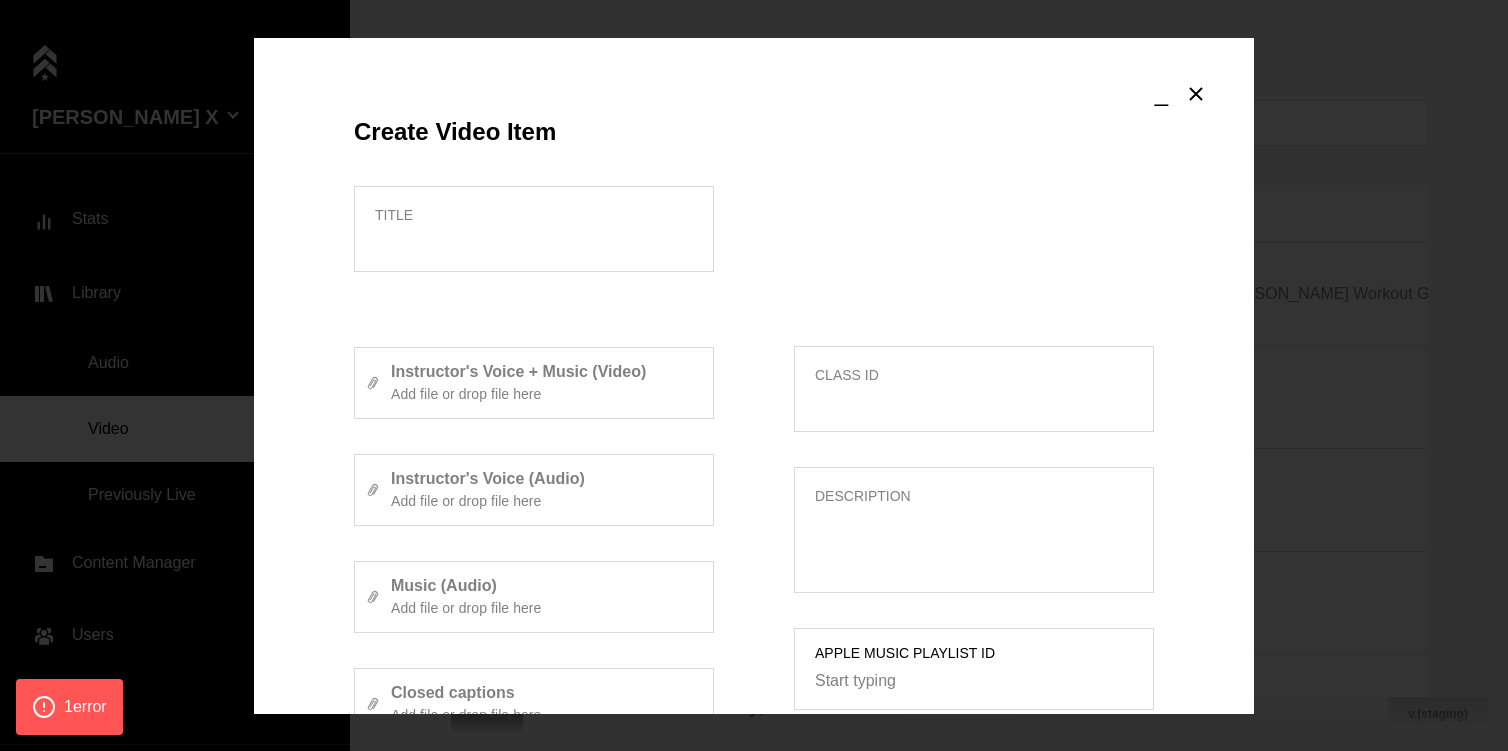 scroll, scrollTop: 913, scrollLeft: 0, axis: vertical 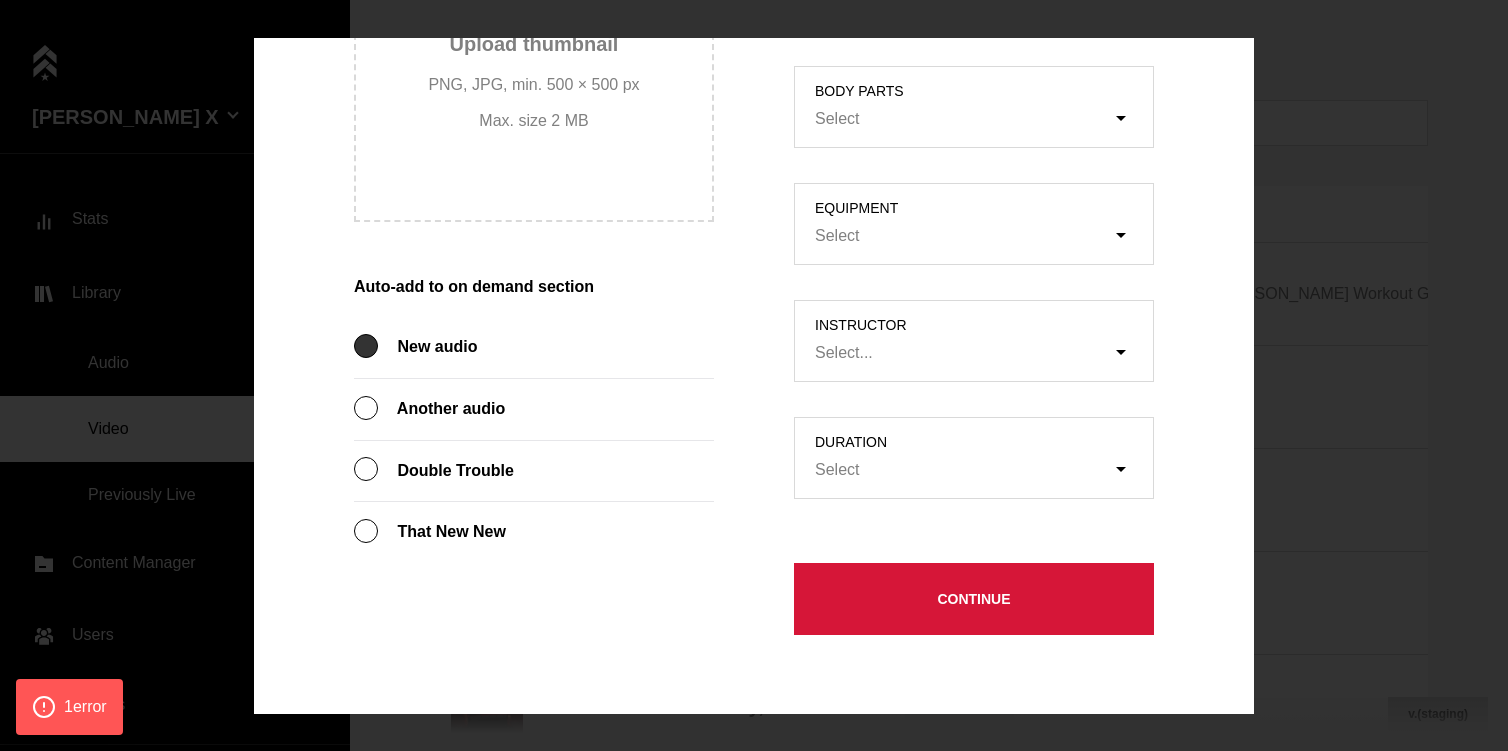 click at bounding box center [366, 346] 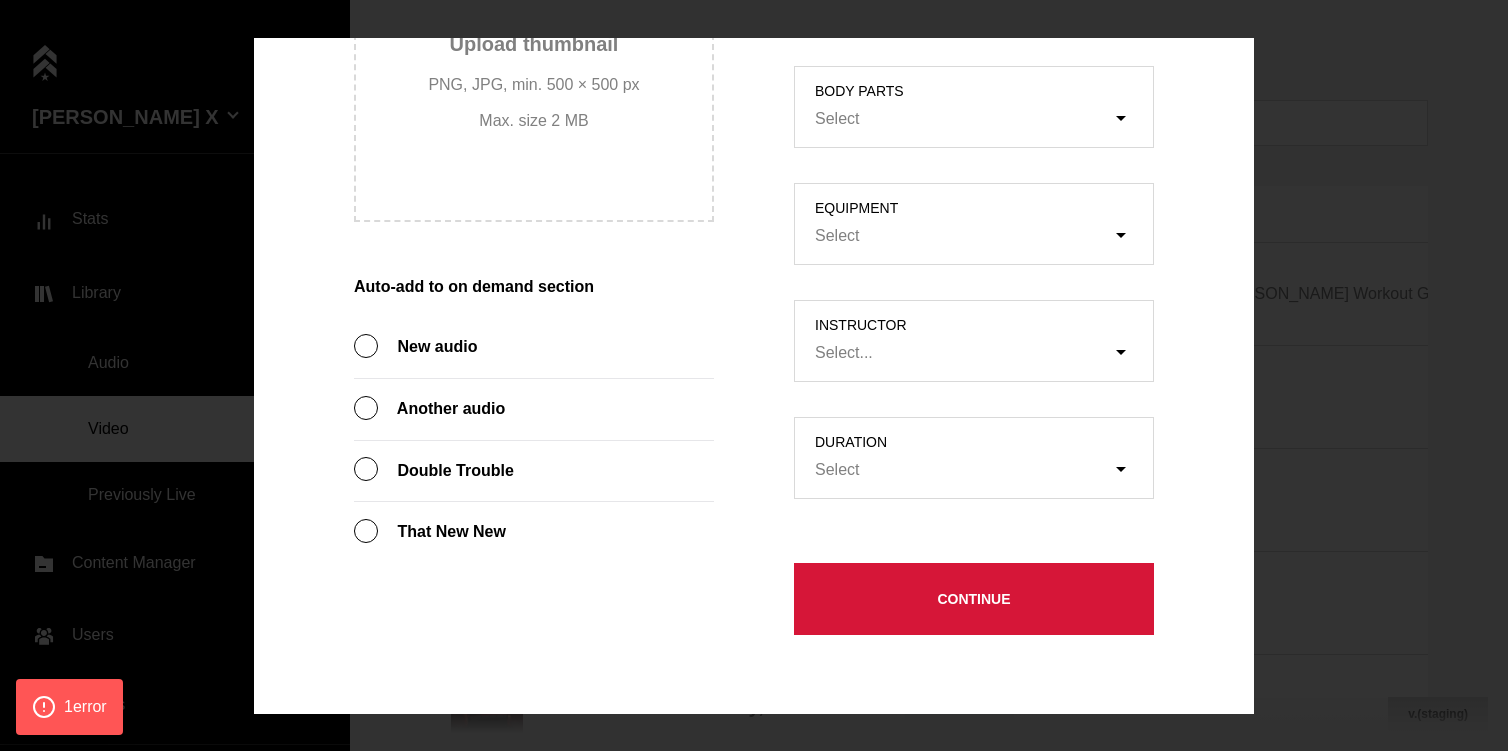 click on "_ Create Video Item Title Instructor's Voice + Music (Video) Add file or drop file here Instructor's Voice (Audio) Add file or drop file here Music (Audio) Add file or drop file here Closed captions Add file or drop file here Upload thumbnail PNG, JPG, min. 500 × 500 px Max. size 2 MB Auto-add to on demand section   New audio   Another audio   Double Trouble   That New New Class ID Description Apple Music Playlist ID Start typing Spotify Playlists Start typing parent category Select Body parts Select Equipment Select instructor Select... duration Select Continue Publish   Publish now   Schedule   Hide Publish now" at bounding box center [754, 375] 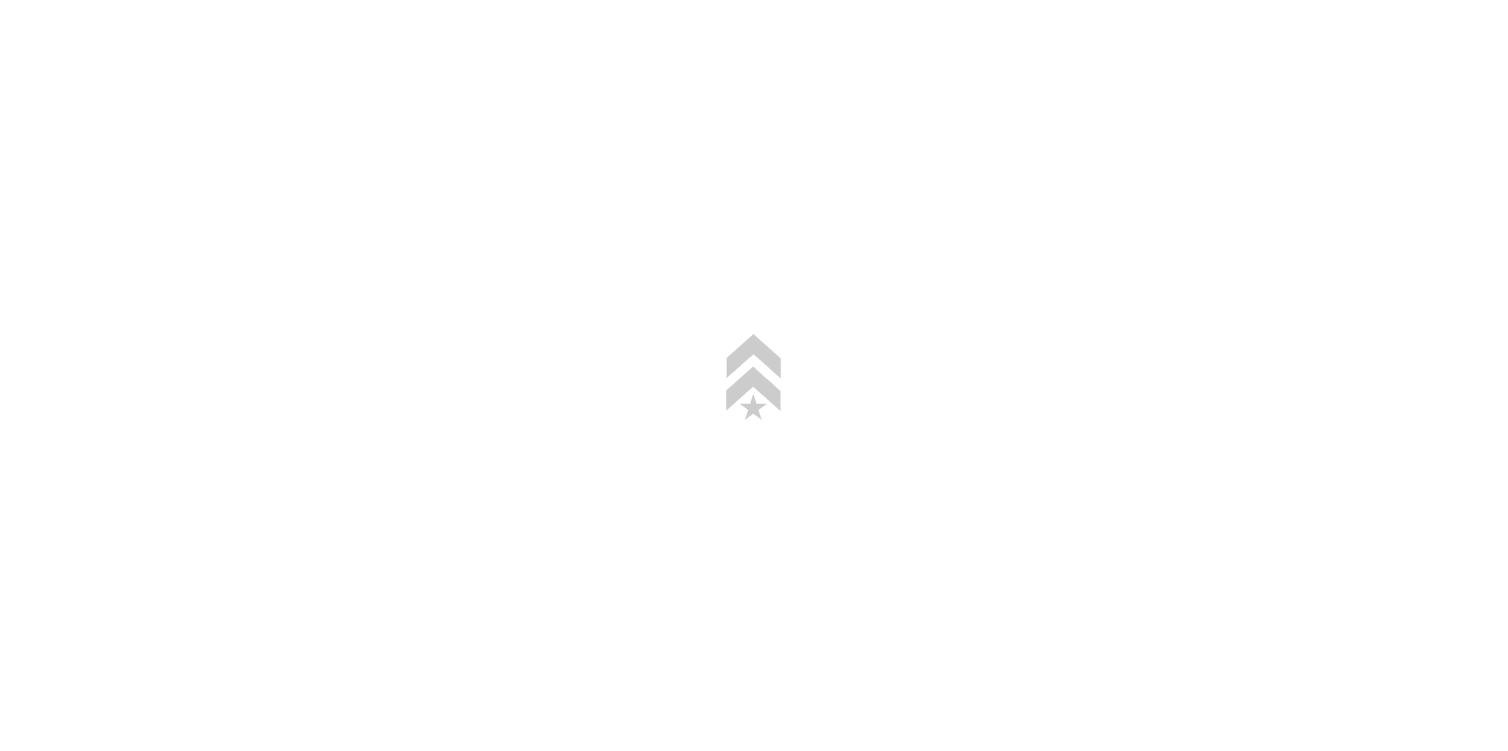 scroll, scrollTop: 0, scrollLeft: 0, axis: both 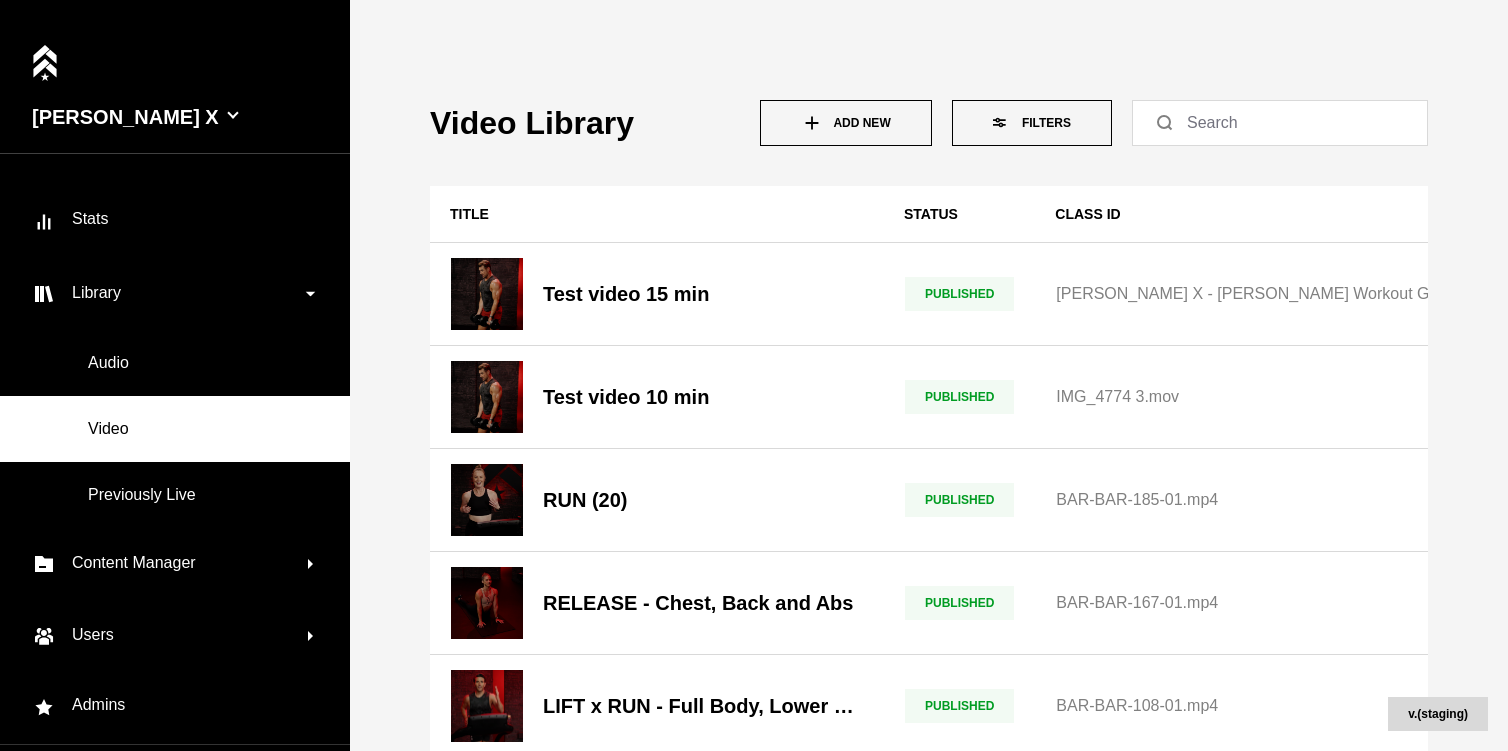 click on "Add New" at bounding box center (846, 123) 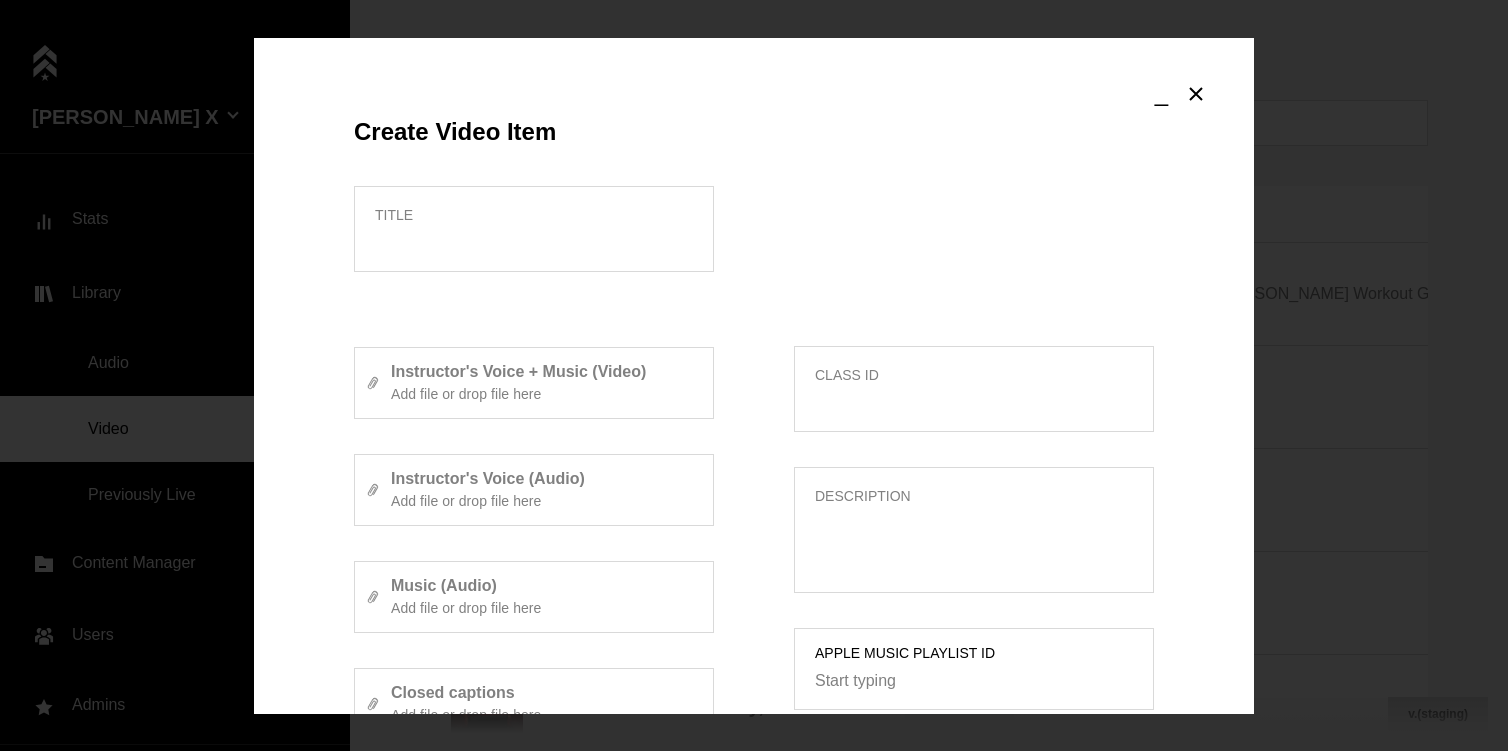 scroll, scrollTop: 913, scrollLeft: 0, axis: vertical 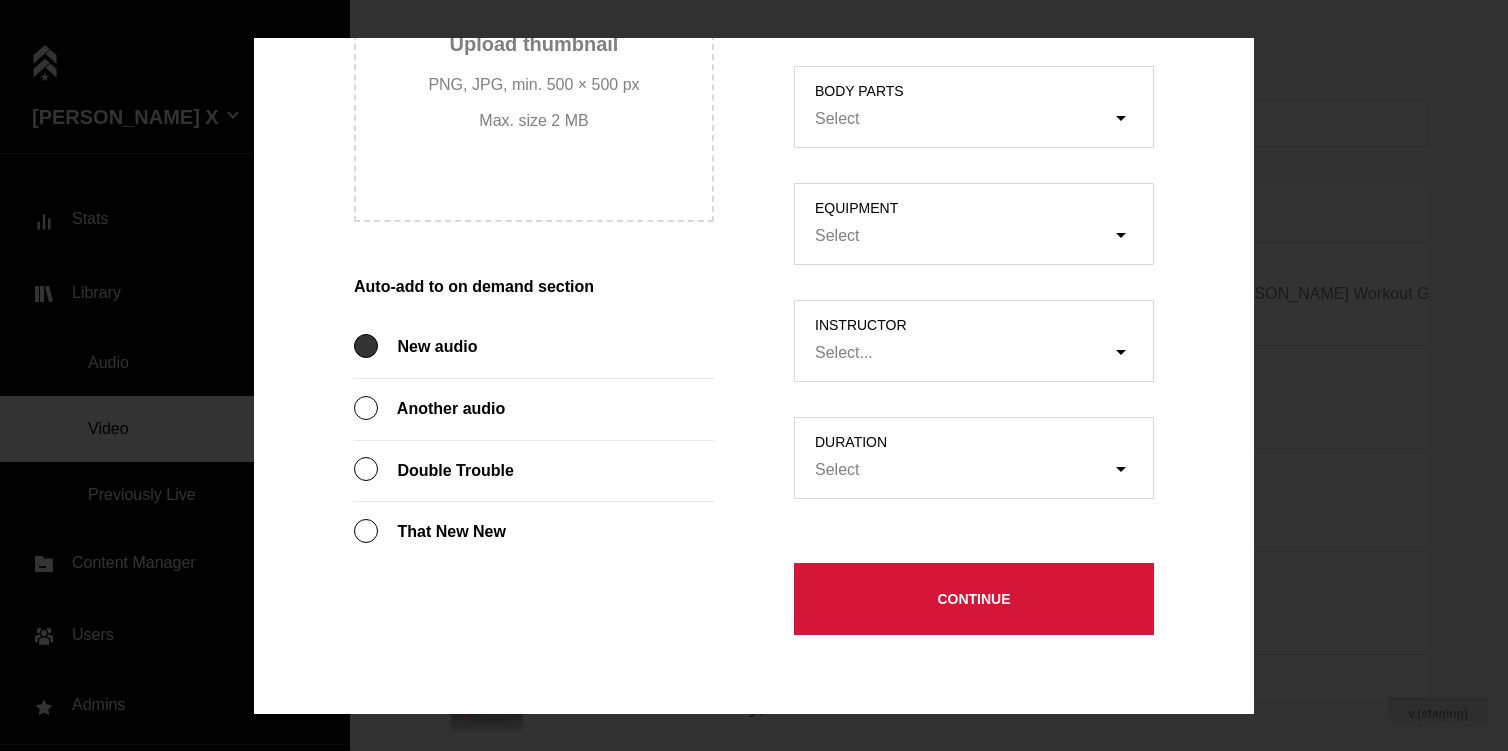 click at bounding box center [373, 347] 